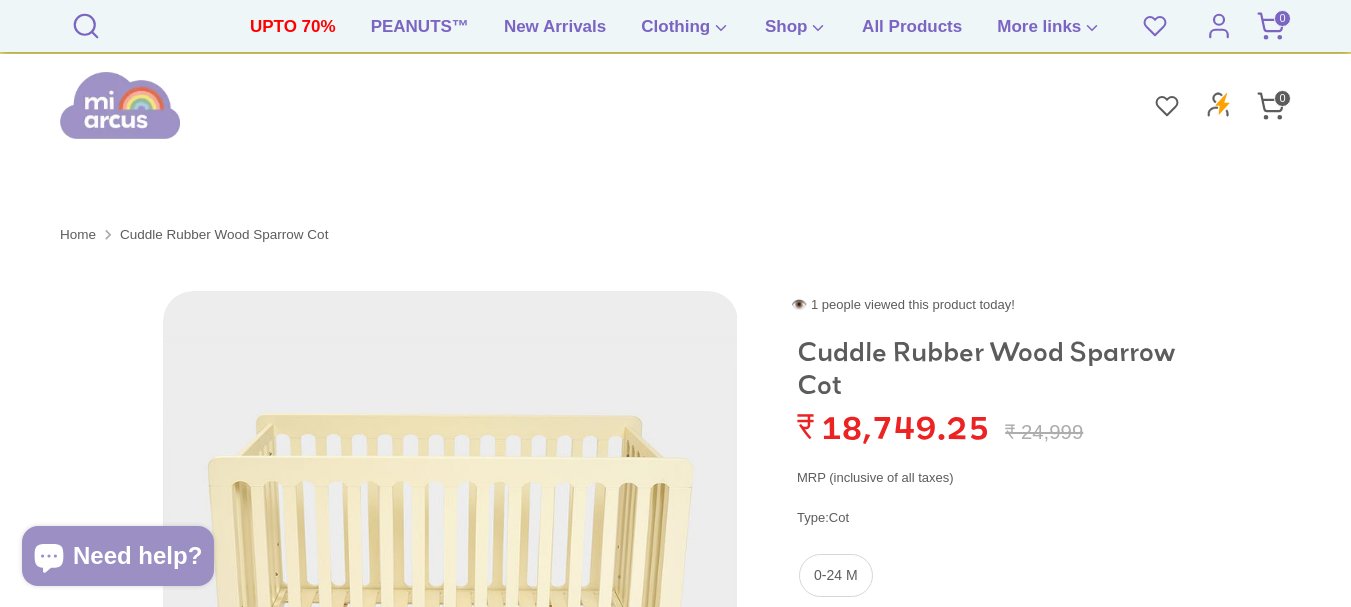 scroll, scrollTop: 900, scrollLeft: 0, axis: vertical 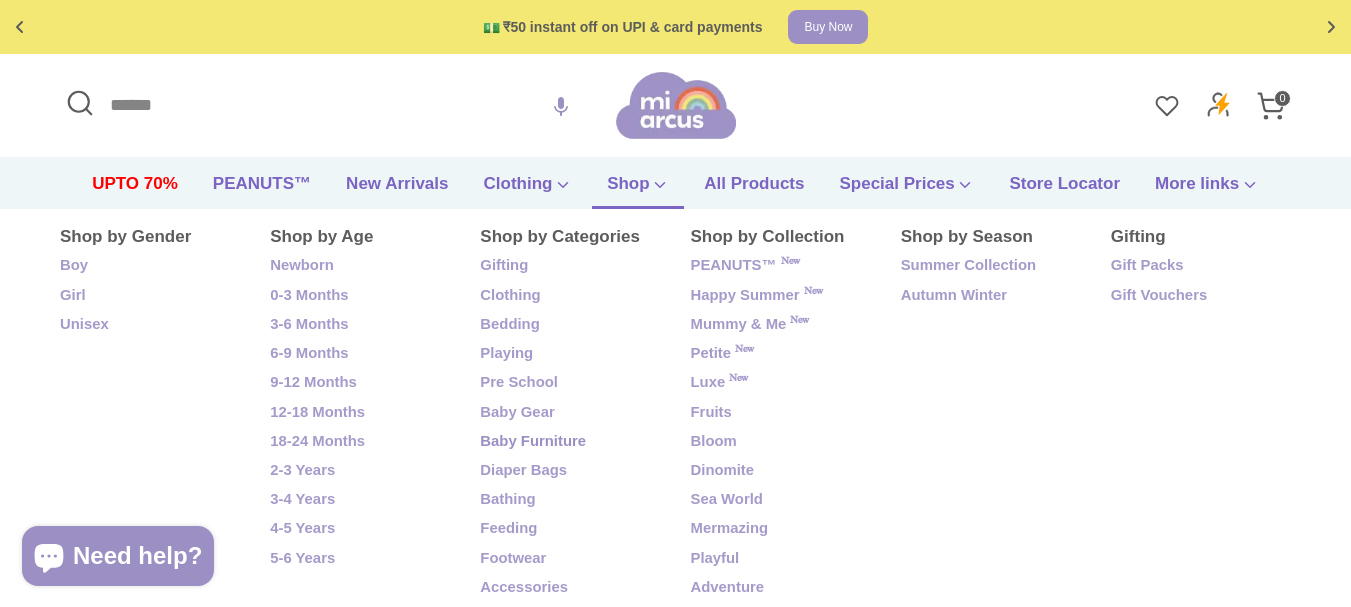 click on "Baby Furniture" at bounding box center [570, 442] 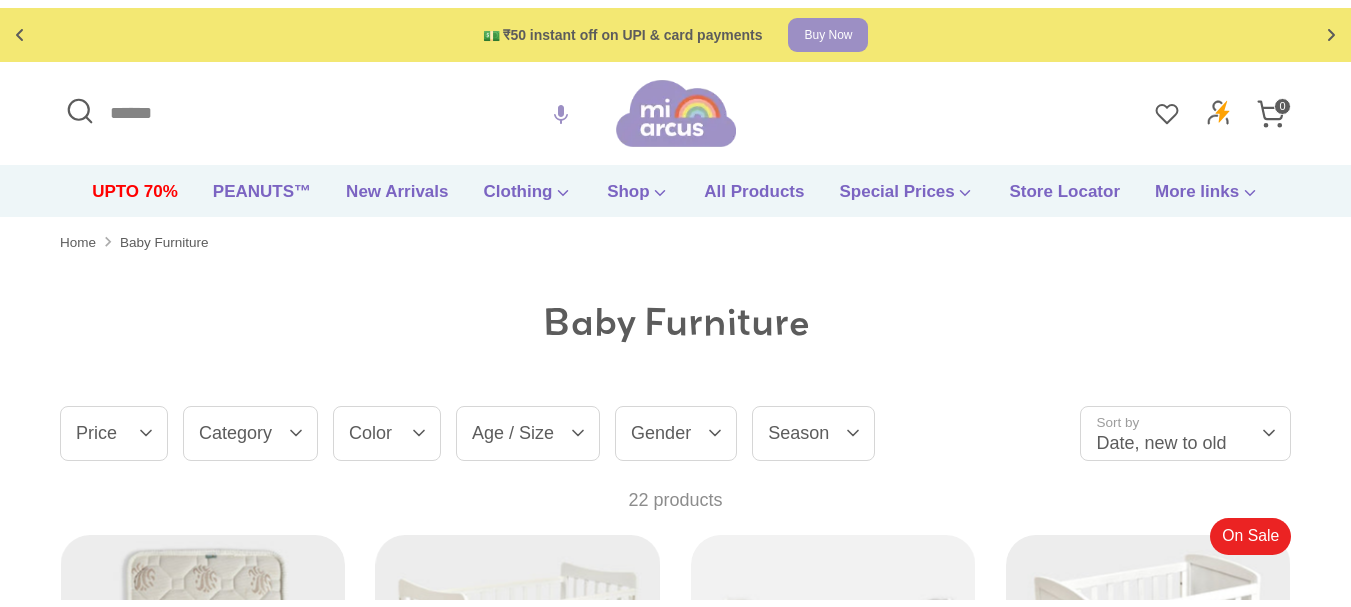 scroll, scrollTop: 0, scrollLeft: 0, axis: both 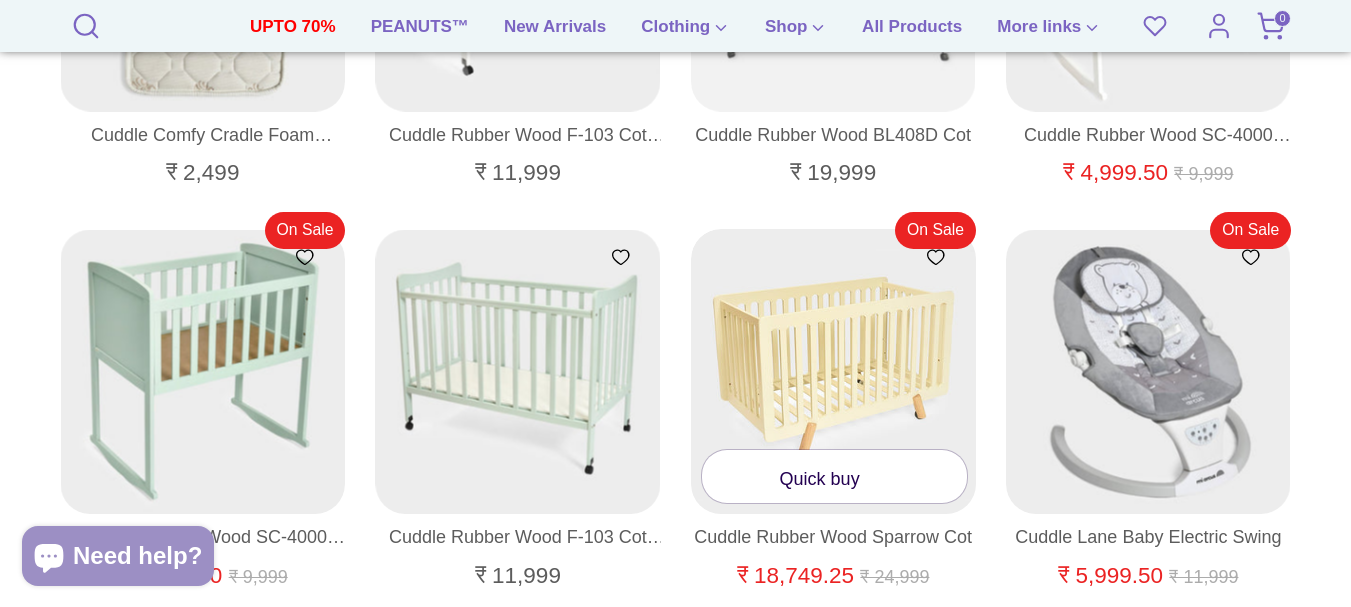 click at bounding box center [834, 372] 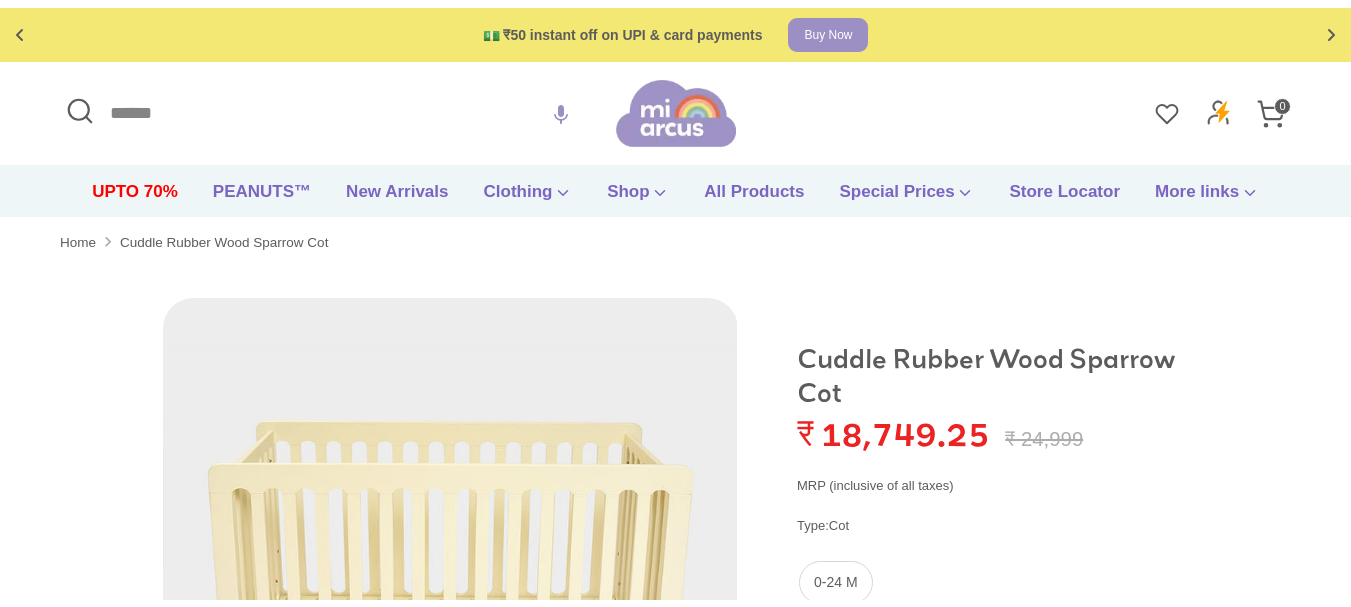 scroll, scrollTop: 0, scrollLeft: 0, axis: both 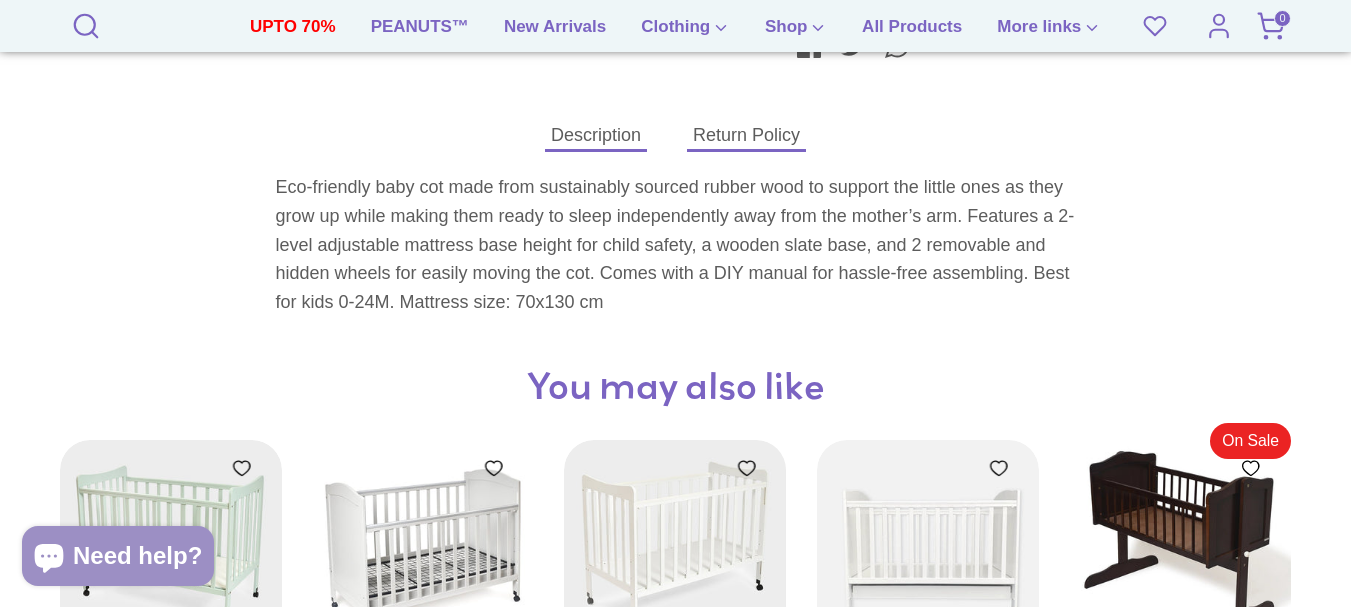 click on "Return Policy" at bounding box center (746, 135) 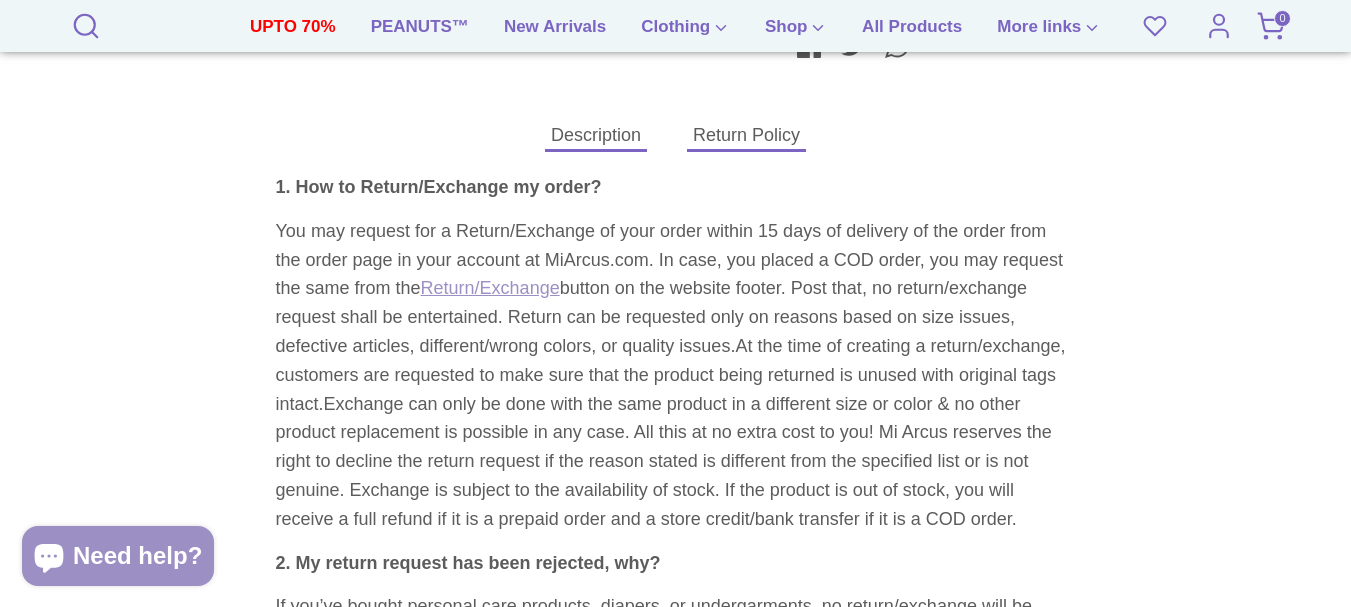 click on "Description" at bounding box center [596, 135] 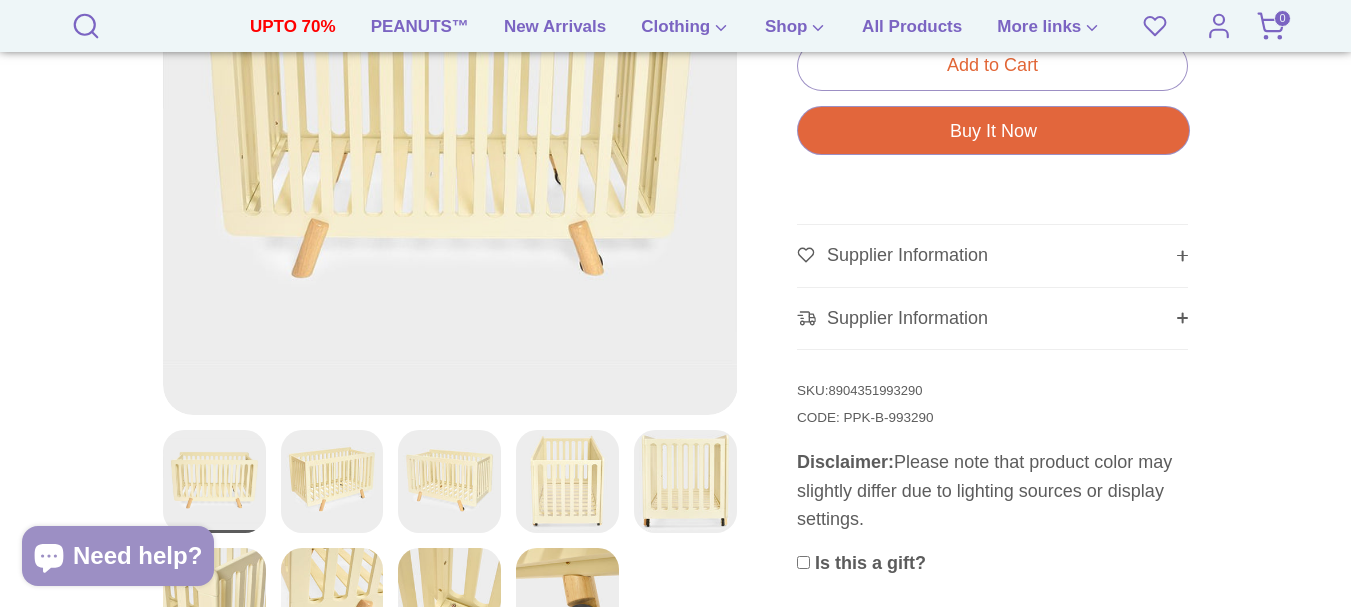 scroll, scrollTop: 801, scrollLeft: 0, axis: vertical 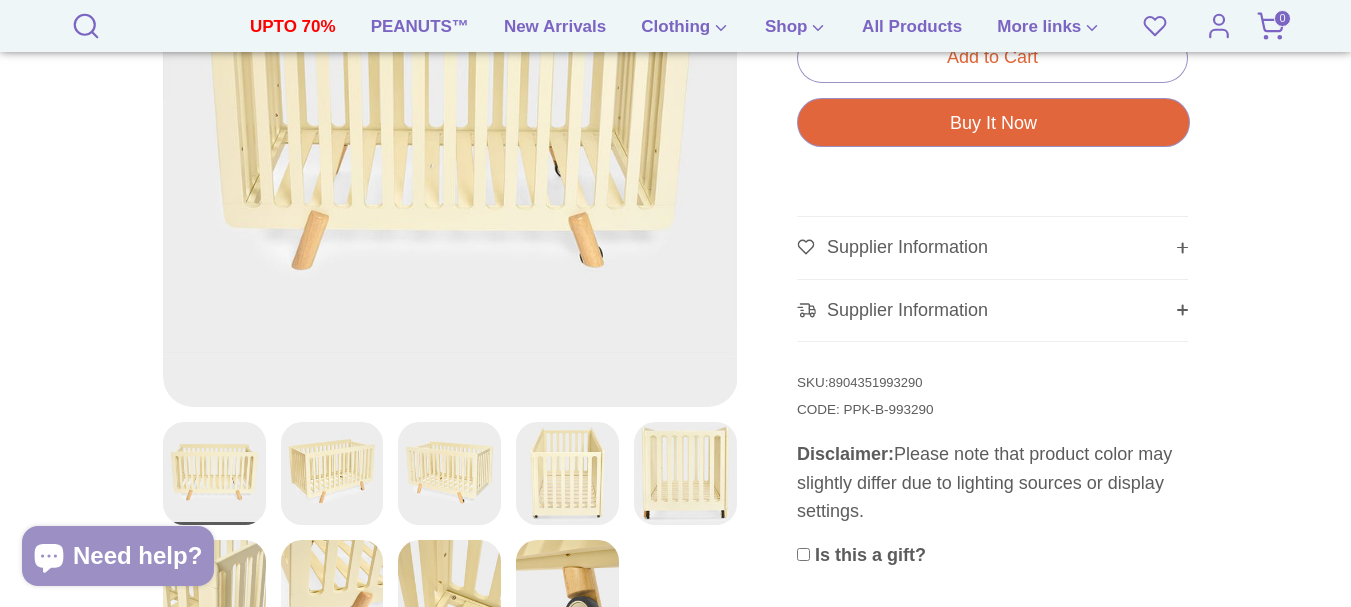 click on "Supplier Information" at bounding box center (992, 248) 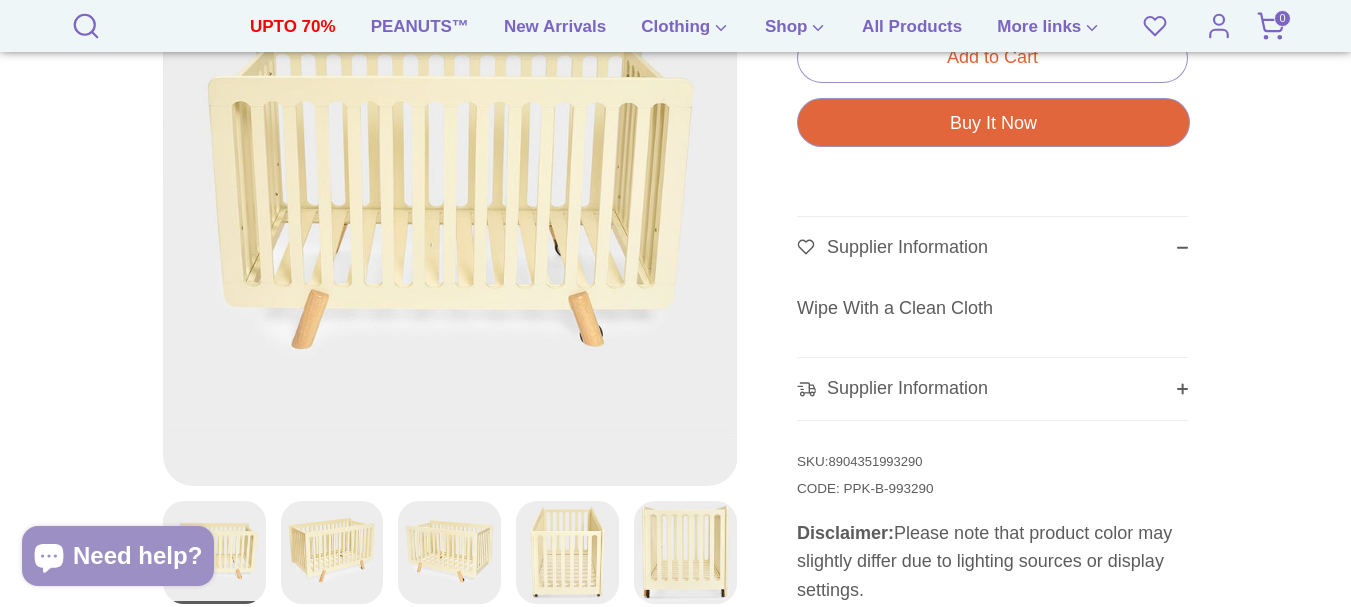 click on "Supplier Information" at bounding box center [992, 389] 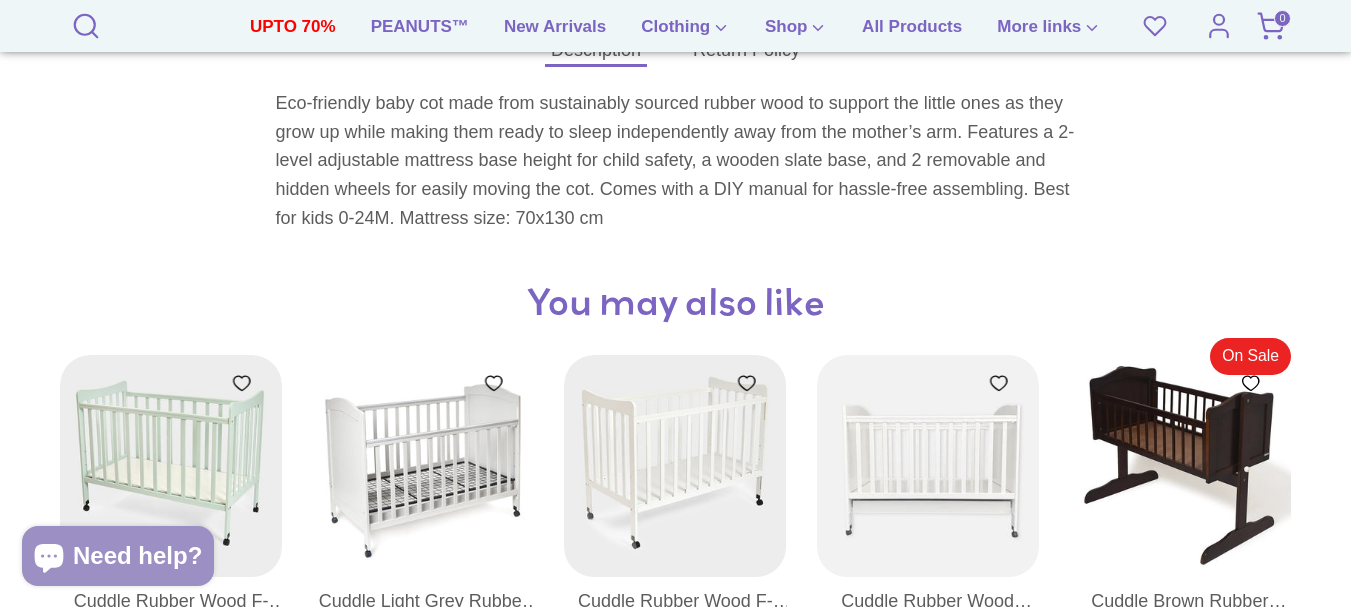 scroll, scrollTop: 1701, scrollLeft: 0, axis: vertical 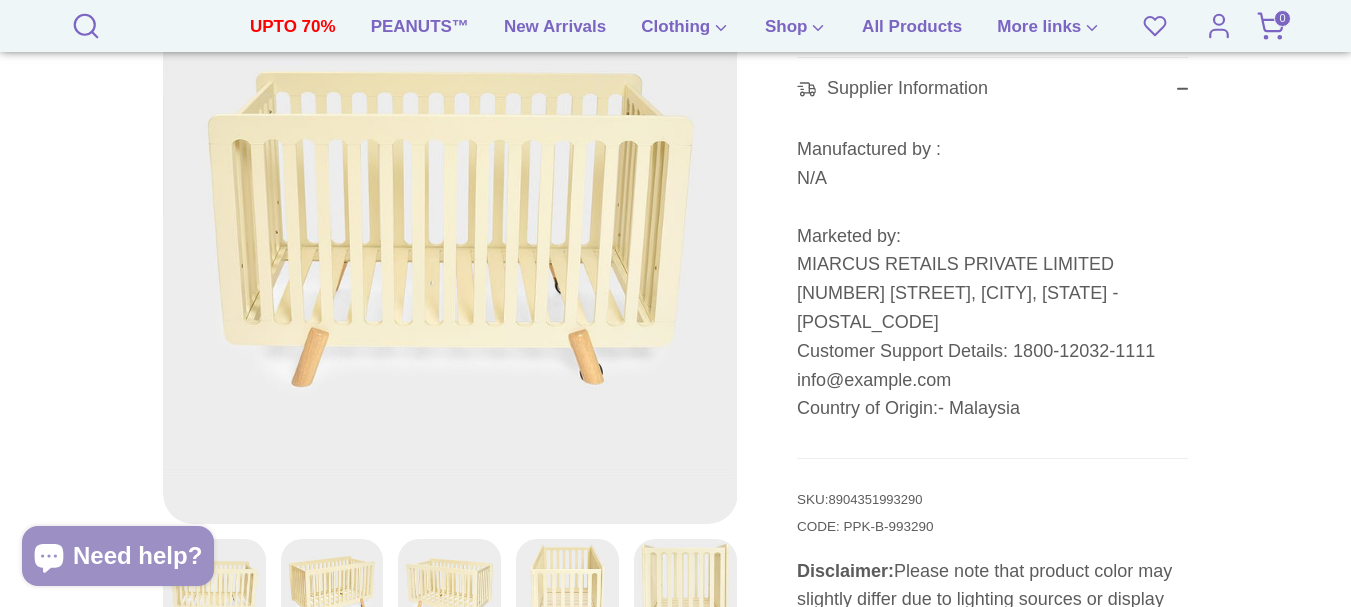 click at bounding box center [450, 236] 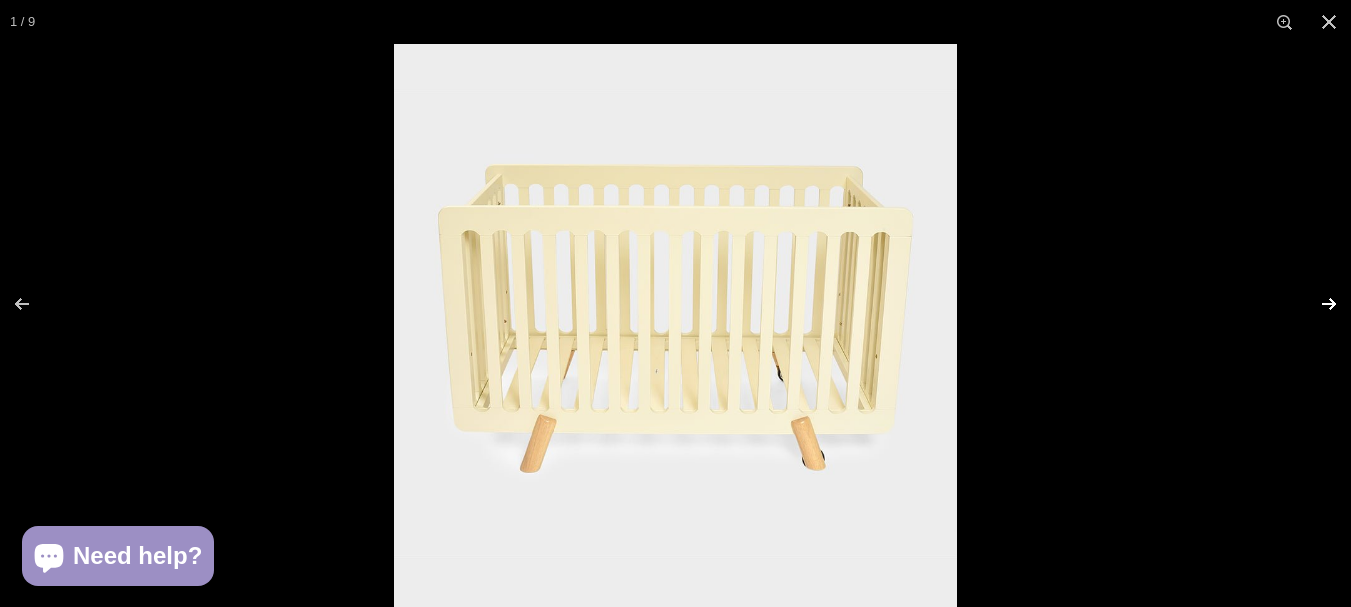 click at bounding box center (1316, 304) 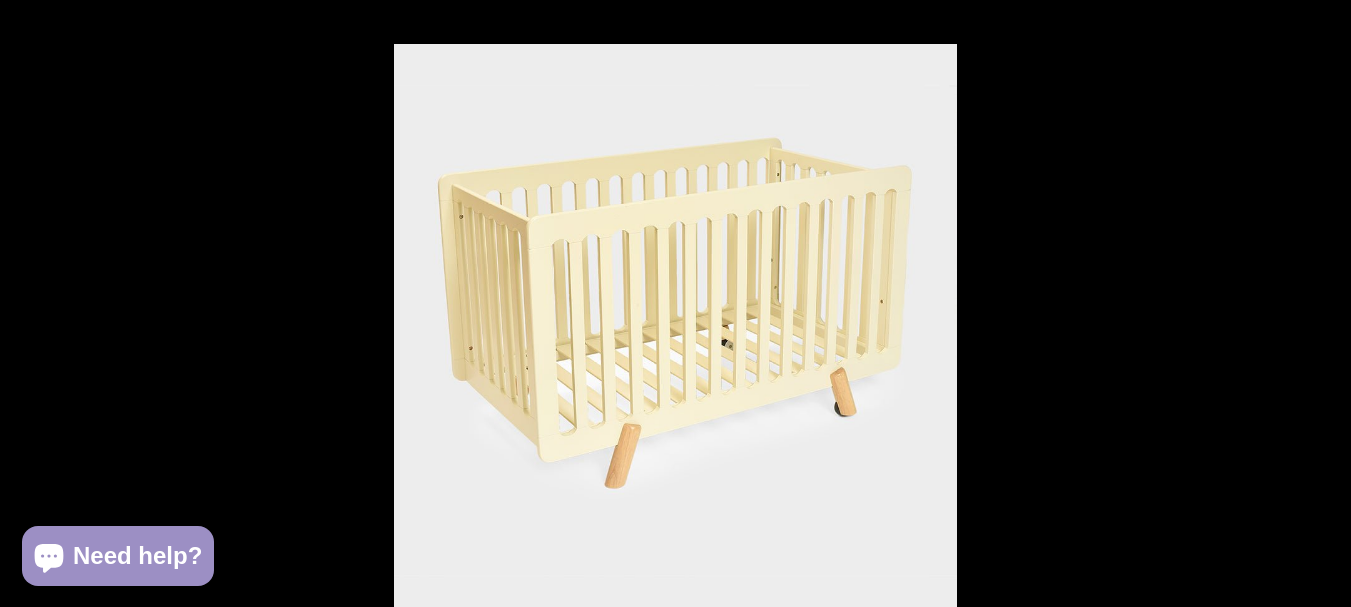 click at bounding box center (1316, 304) 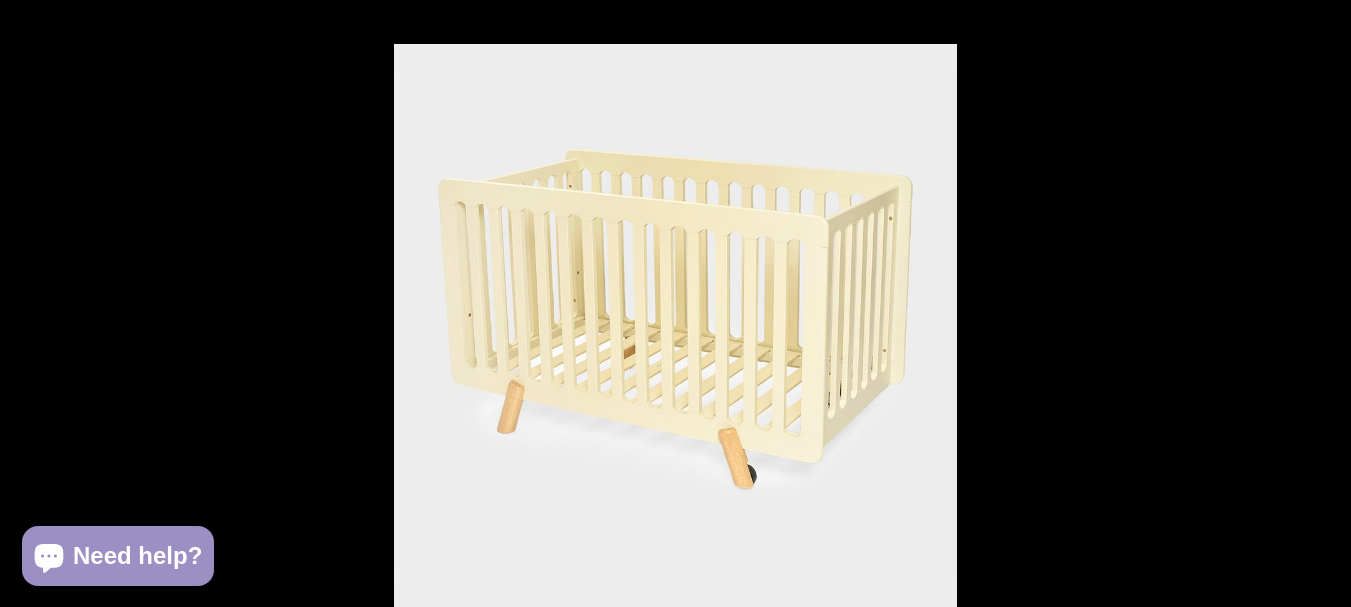 click at bounding box center (1316, 304) 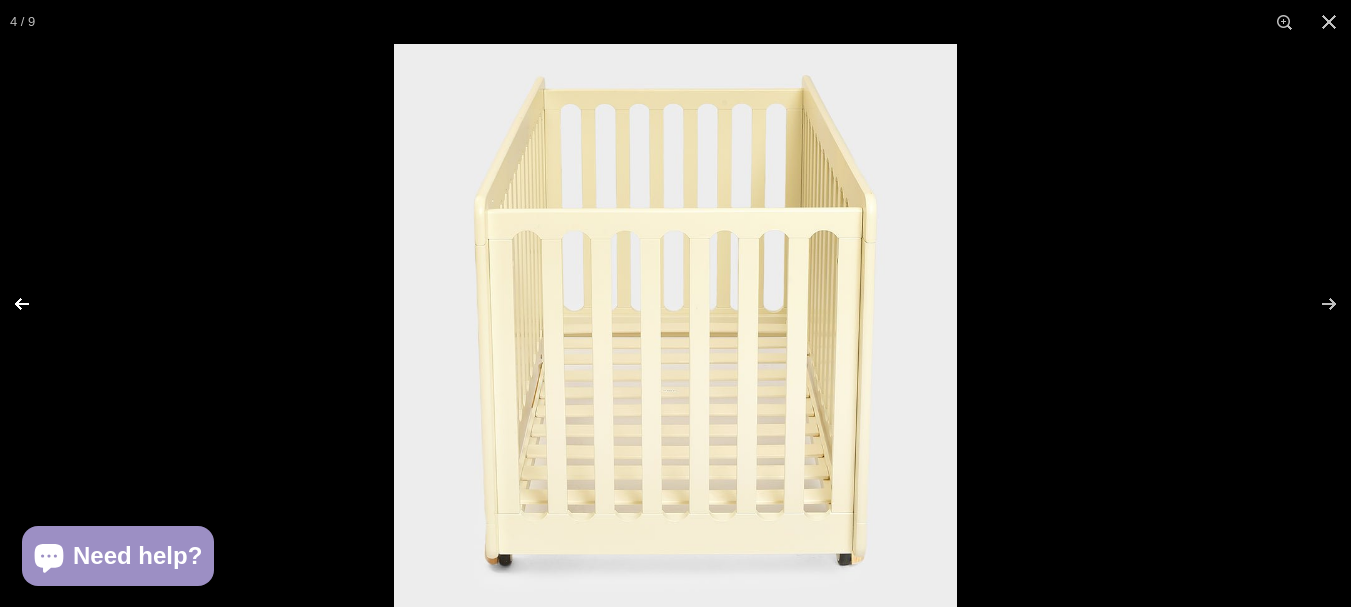 click at bounding box center [35, 304] 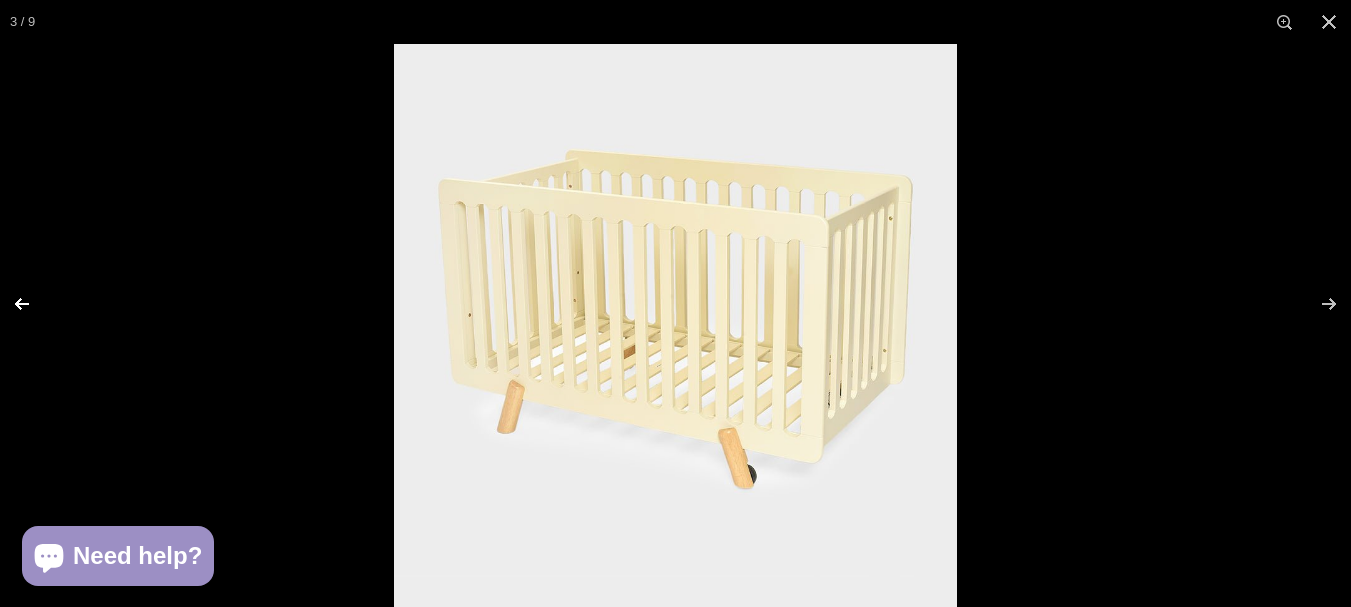 click at bounding box center [35, 304] 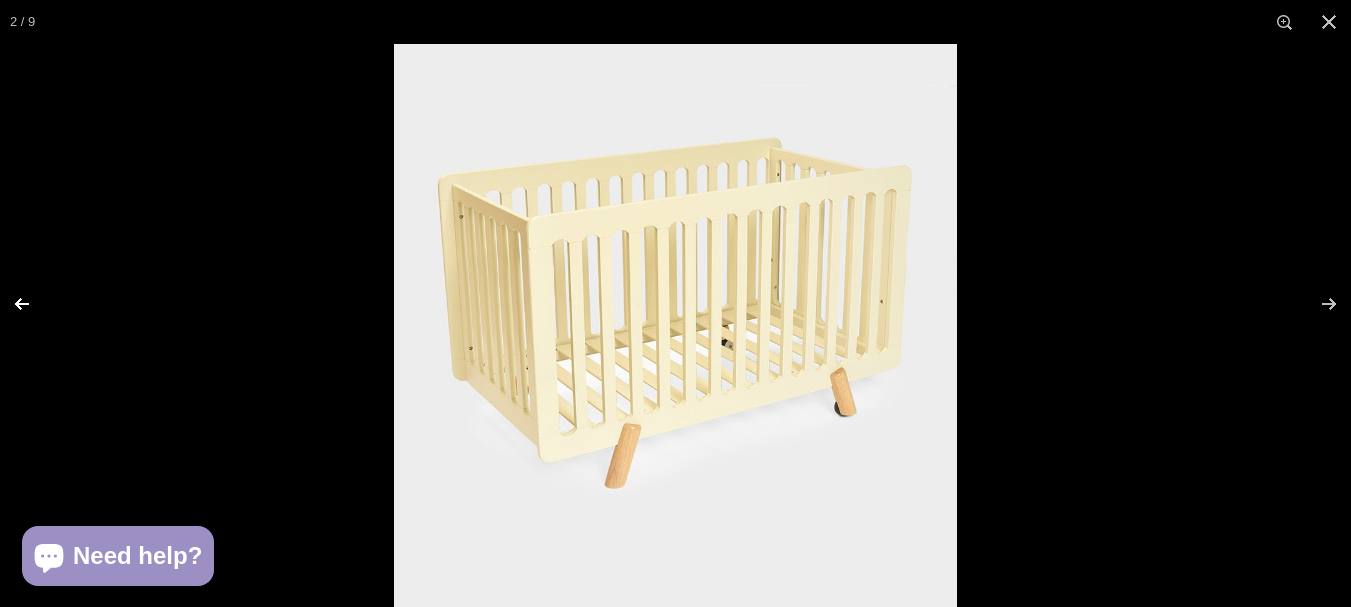 click at bounding box center (35, 304) 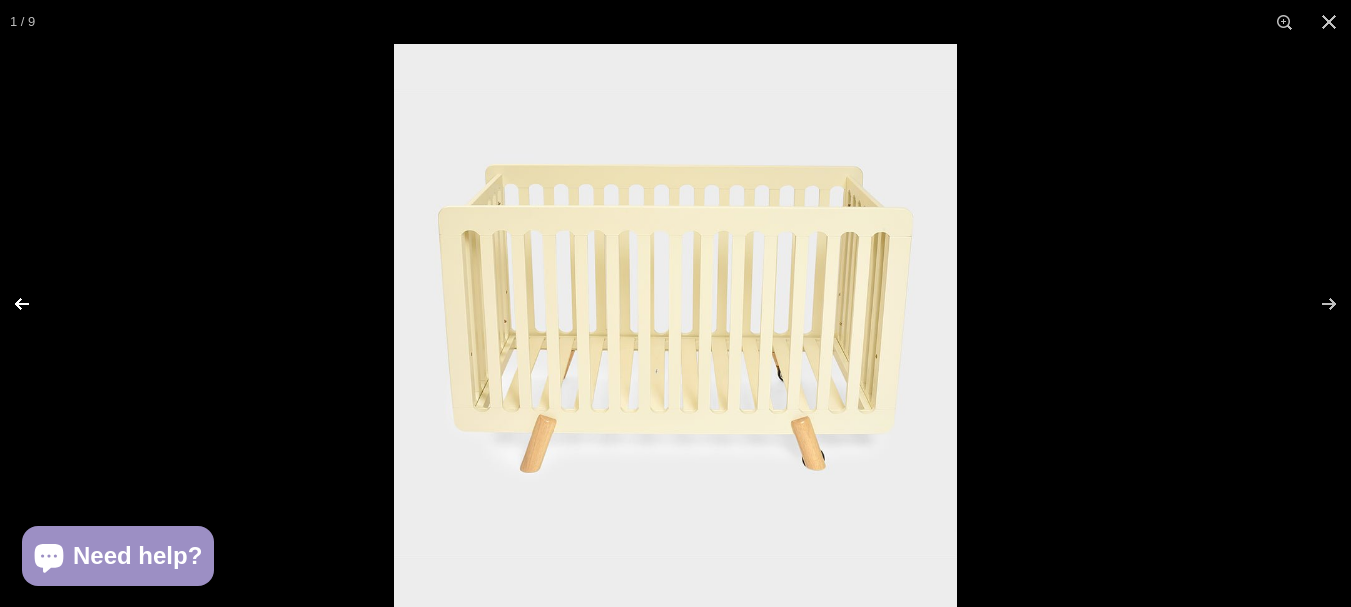 click at bounding box center [35, 304] 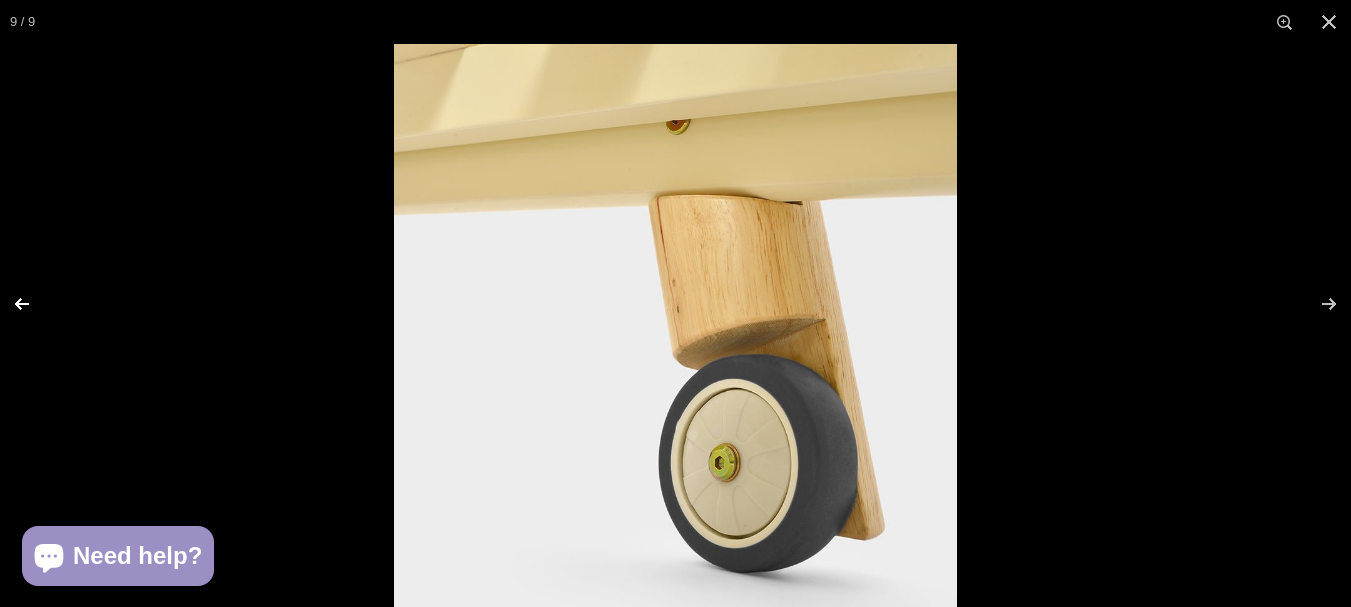 click at bounding box center (35, 304) 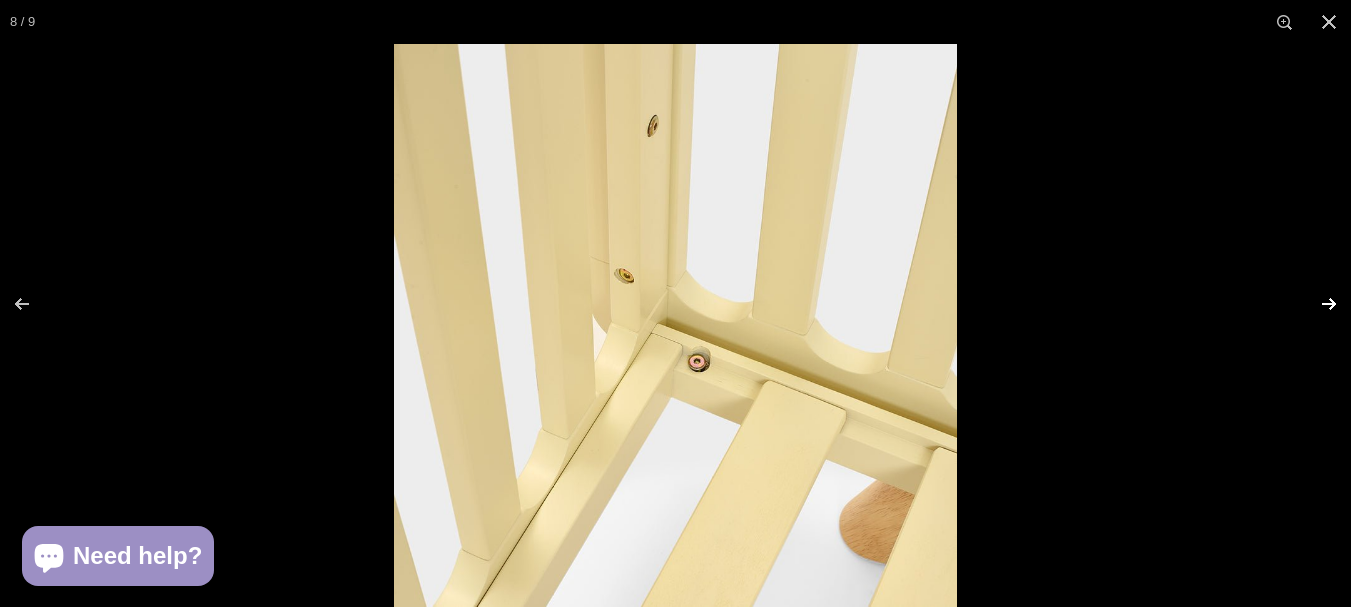 click at bounding box center (1316, 304) 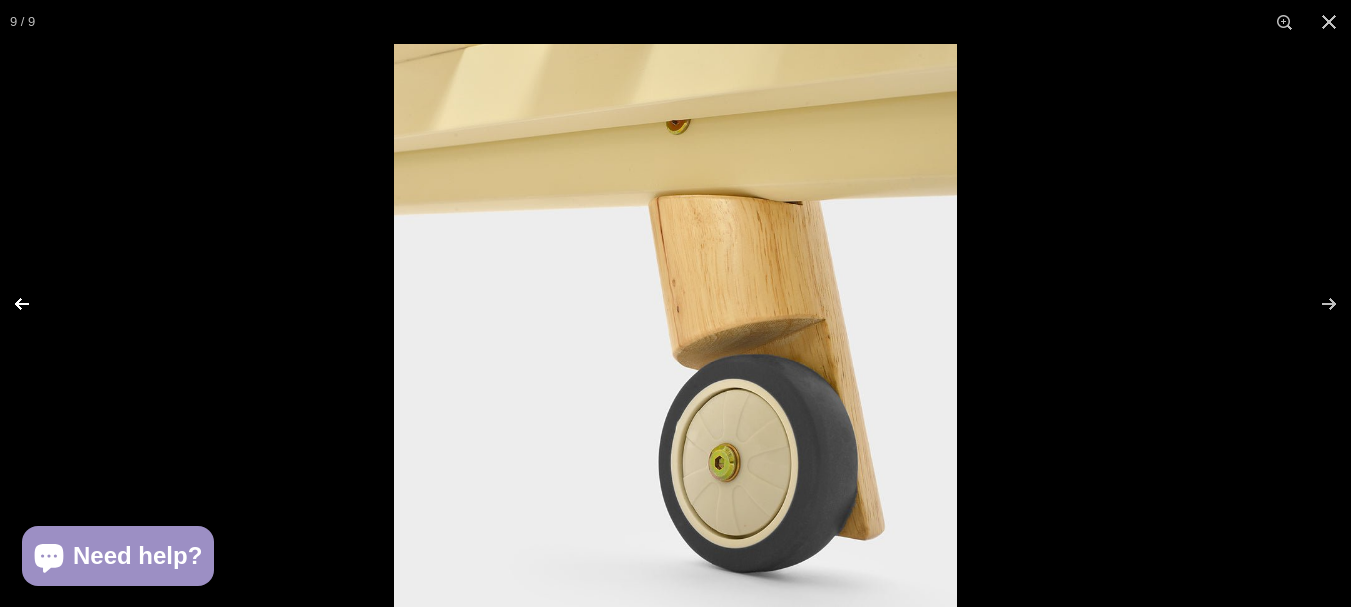 click at bounding box center (35, 304) 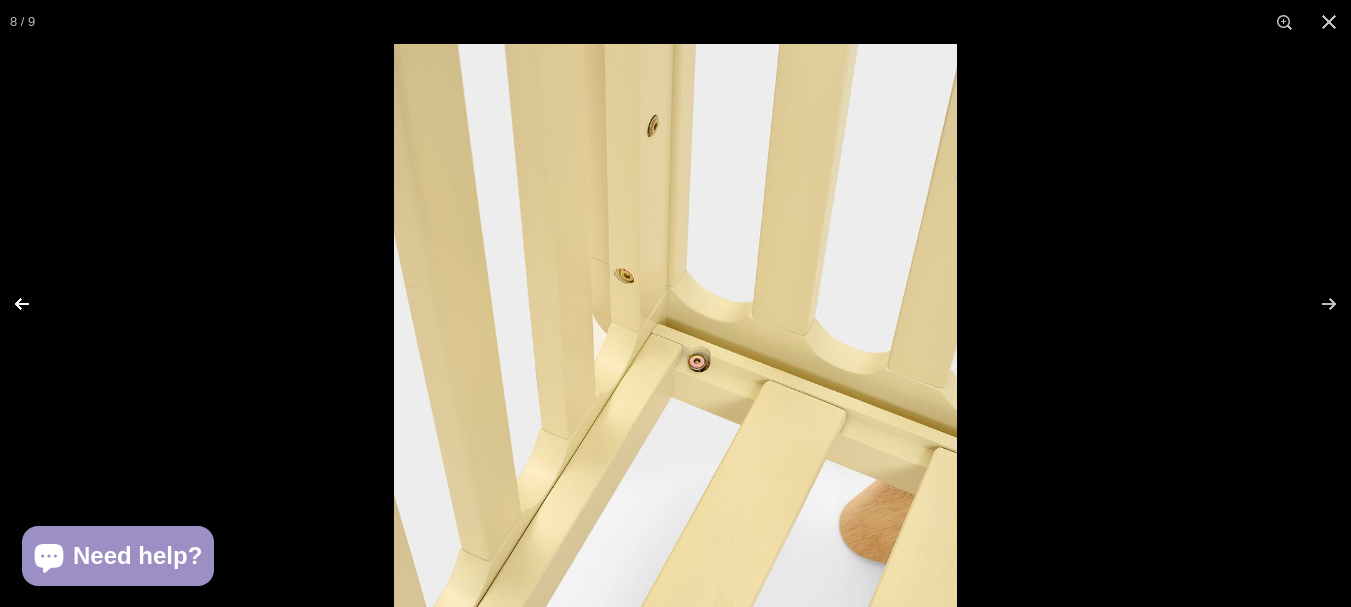 click at bounding box center (35, 304) 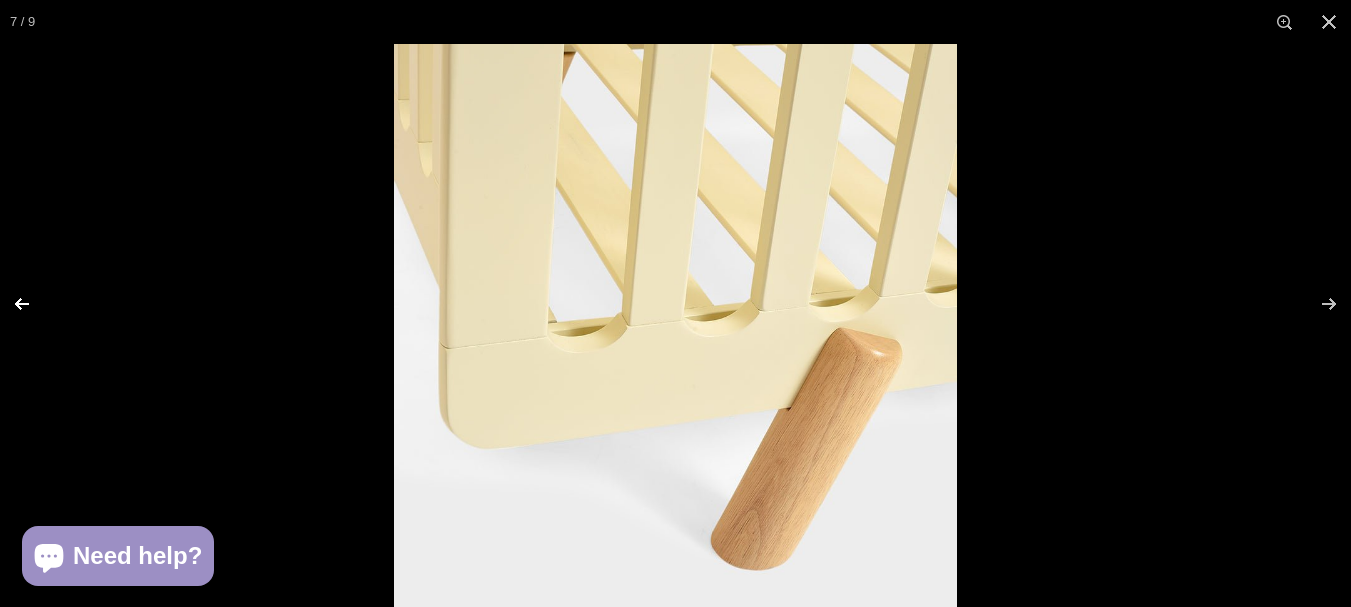 click at bounding box center [35, 304] 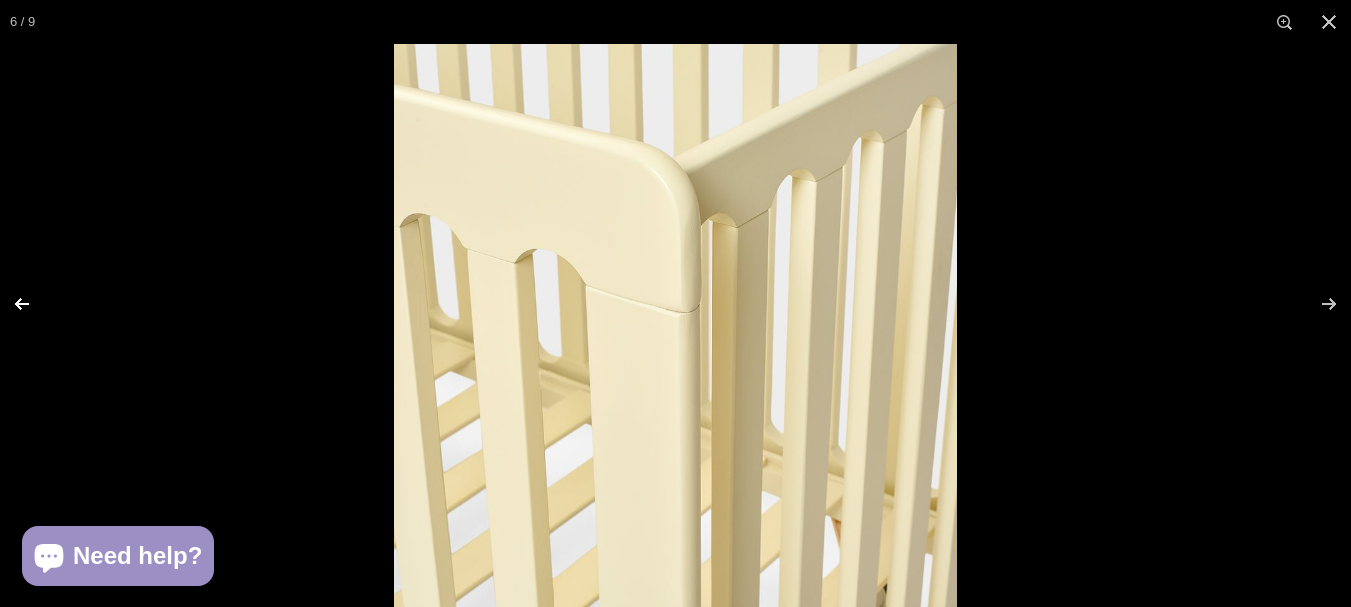 click at bounding box center (35, 304) 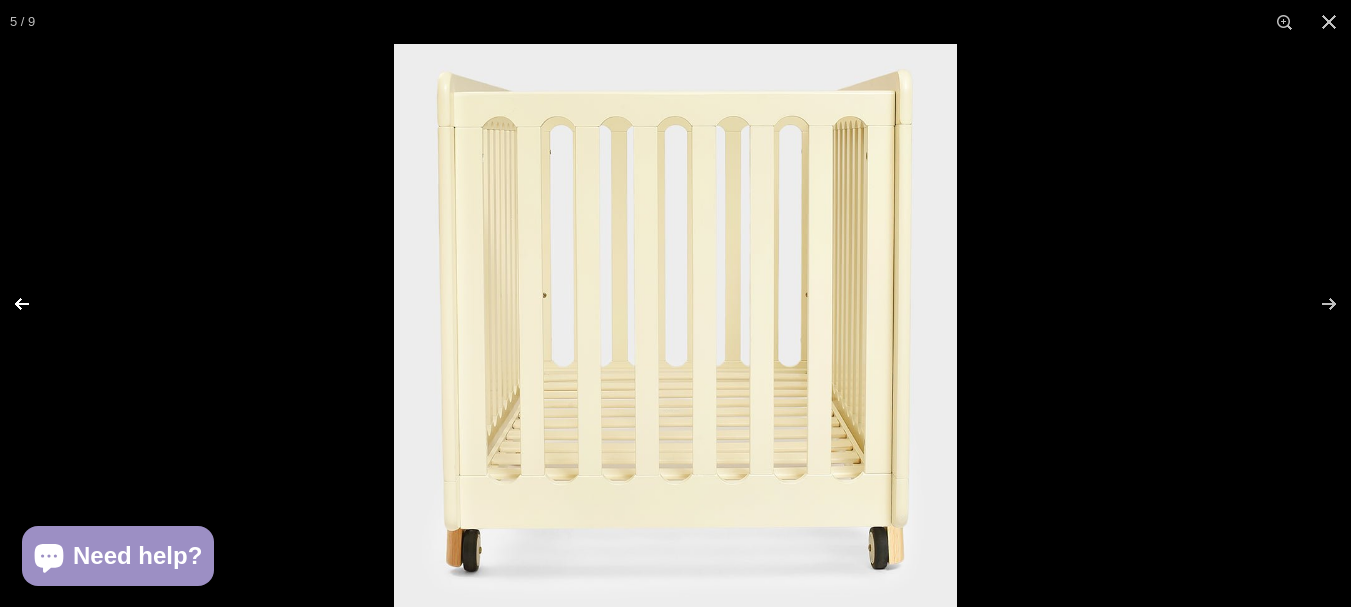 click at bounding box center (35, 304) 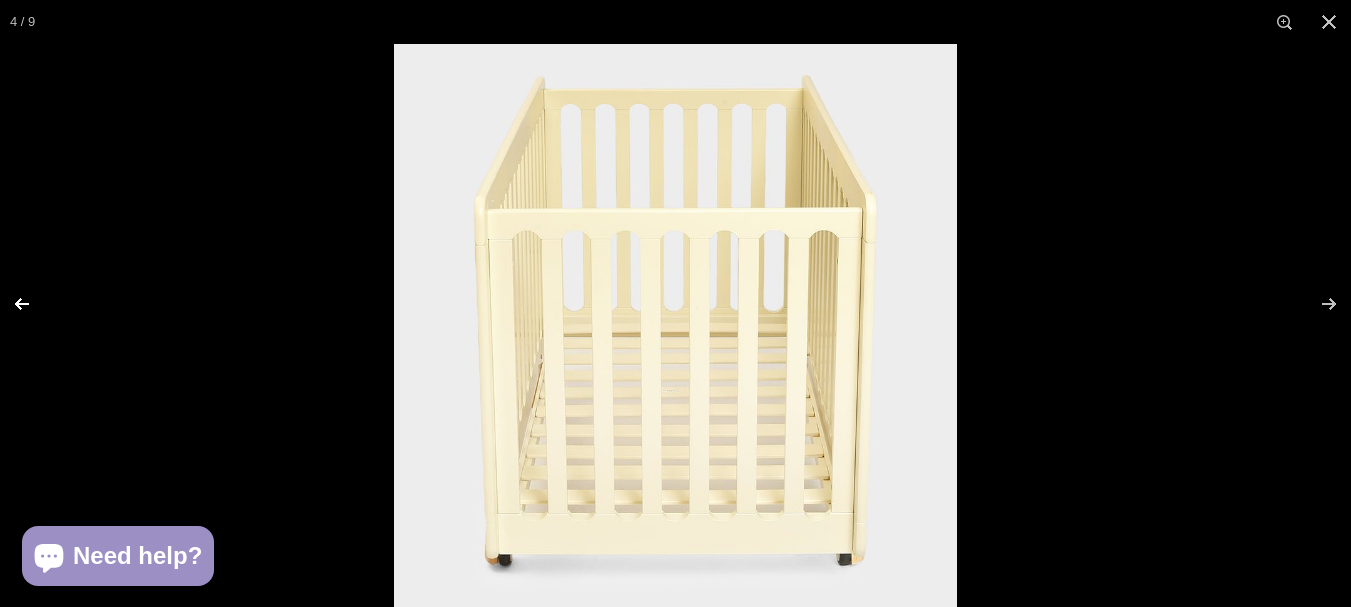 click at bounding box center [35, 304] 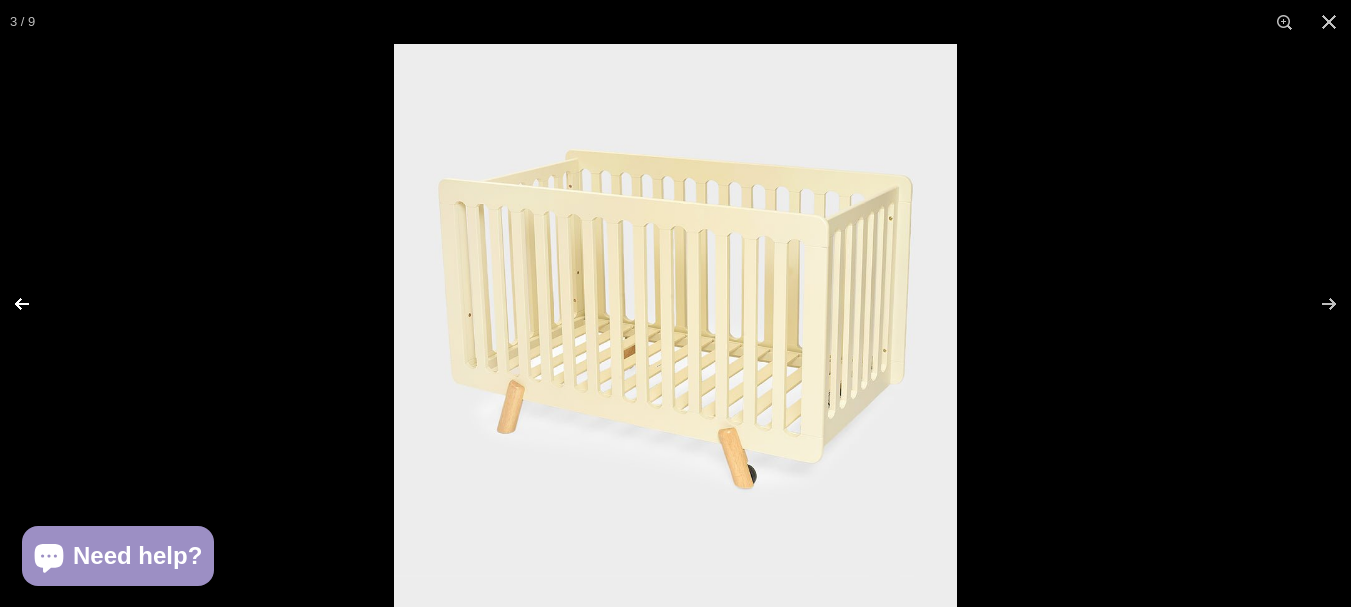 click at bounding box center (35, 304) 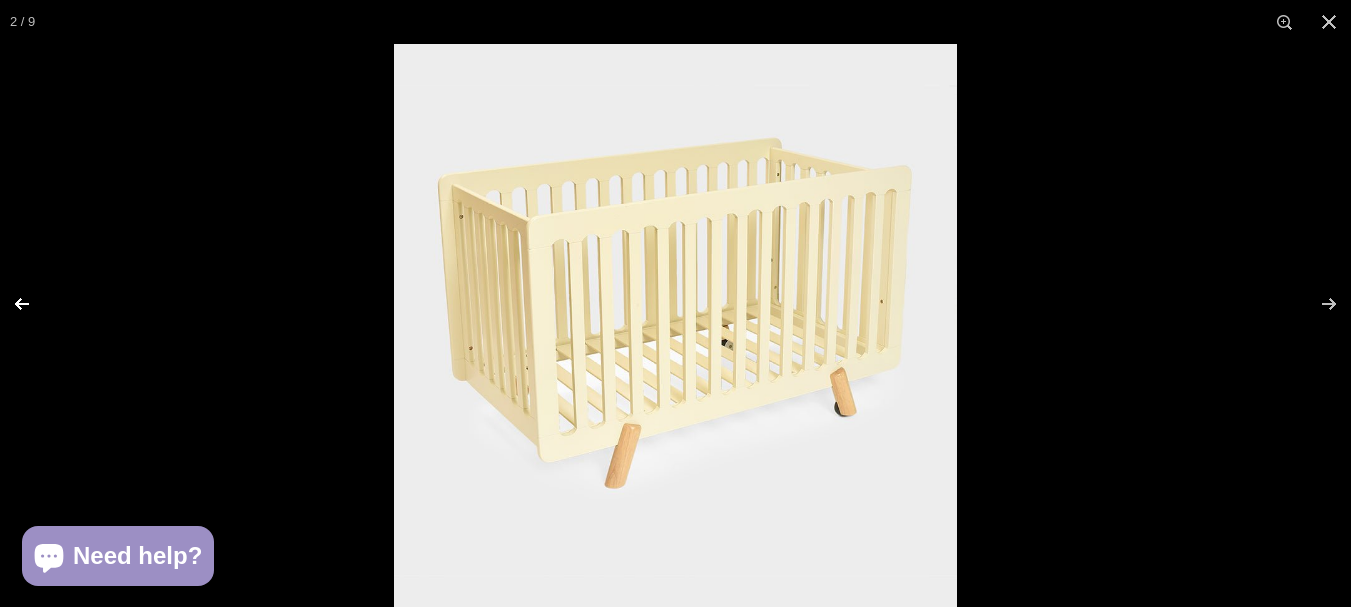 click at bounding box center [35, 304] 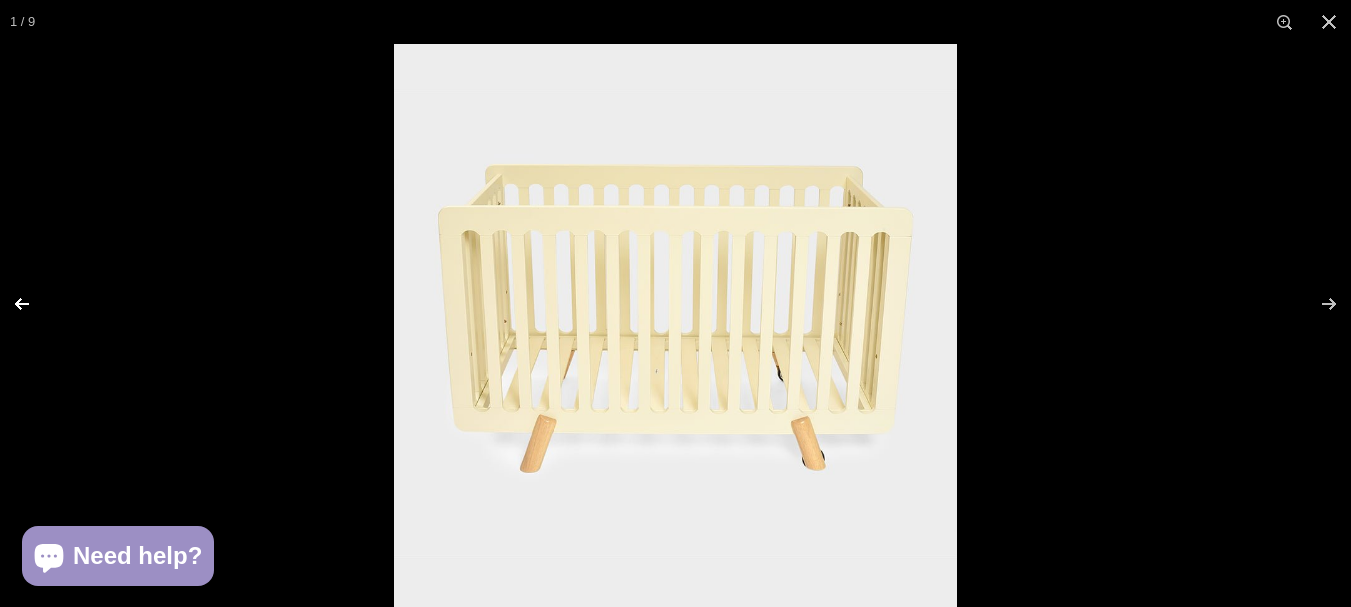 click at bounding box center [35, 304] 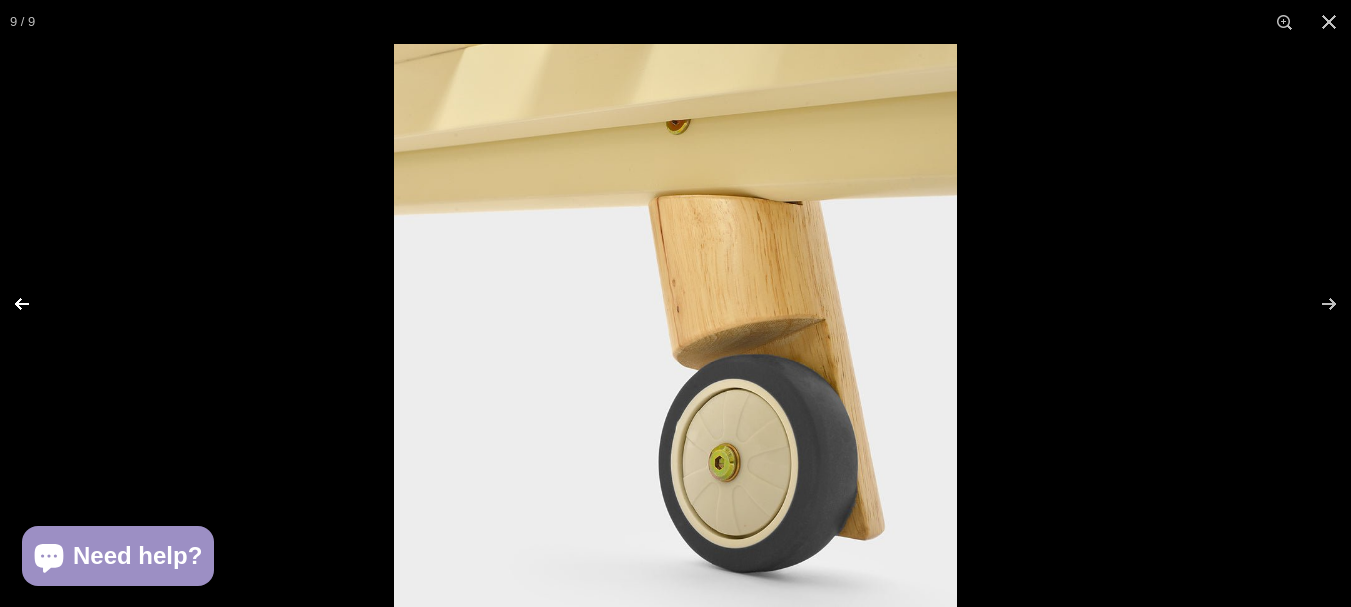 click at bounding box center [35, 304] 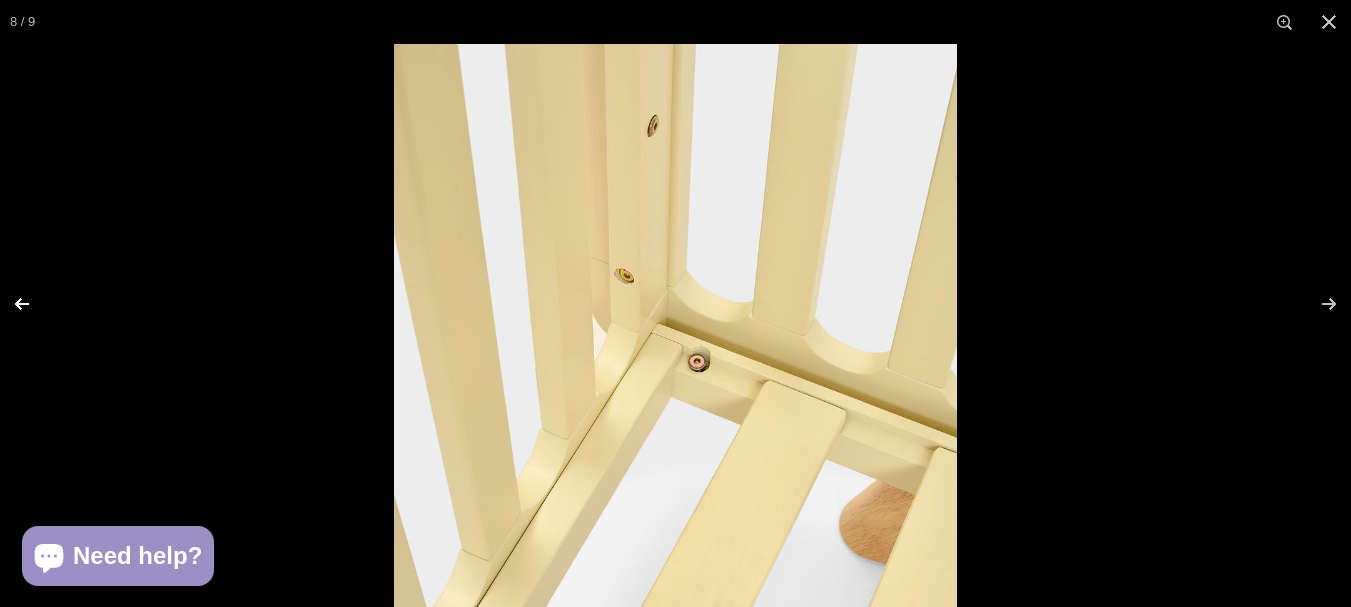 click at bounding box center [35, 304] 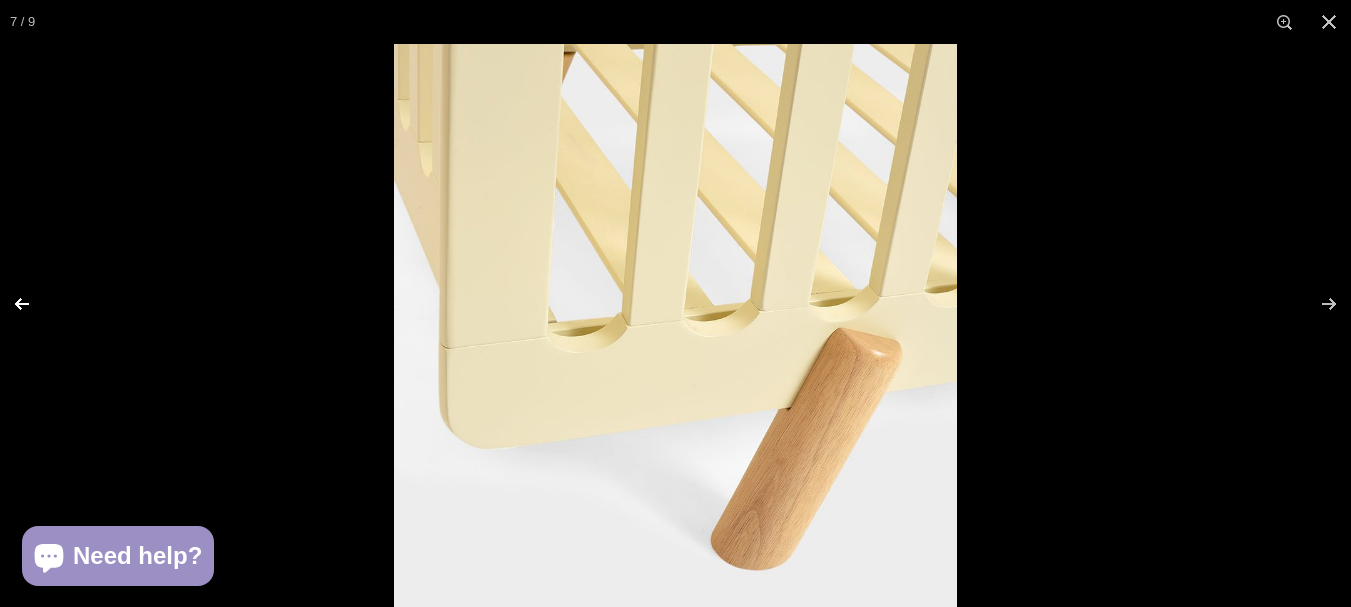 click at bounding box center [35, 304] 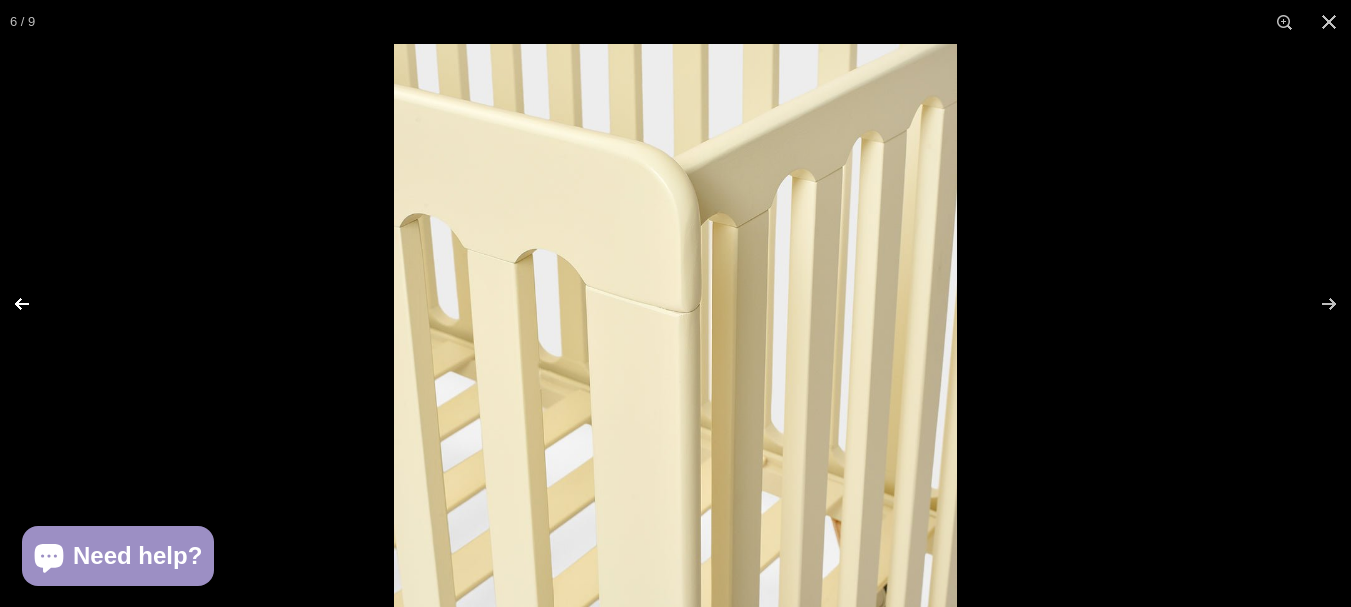 click at bounding box center [35, 304] 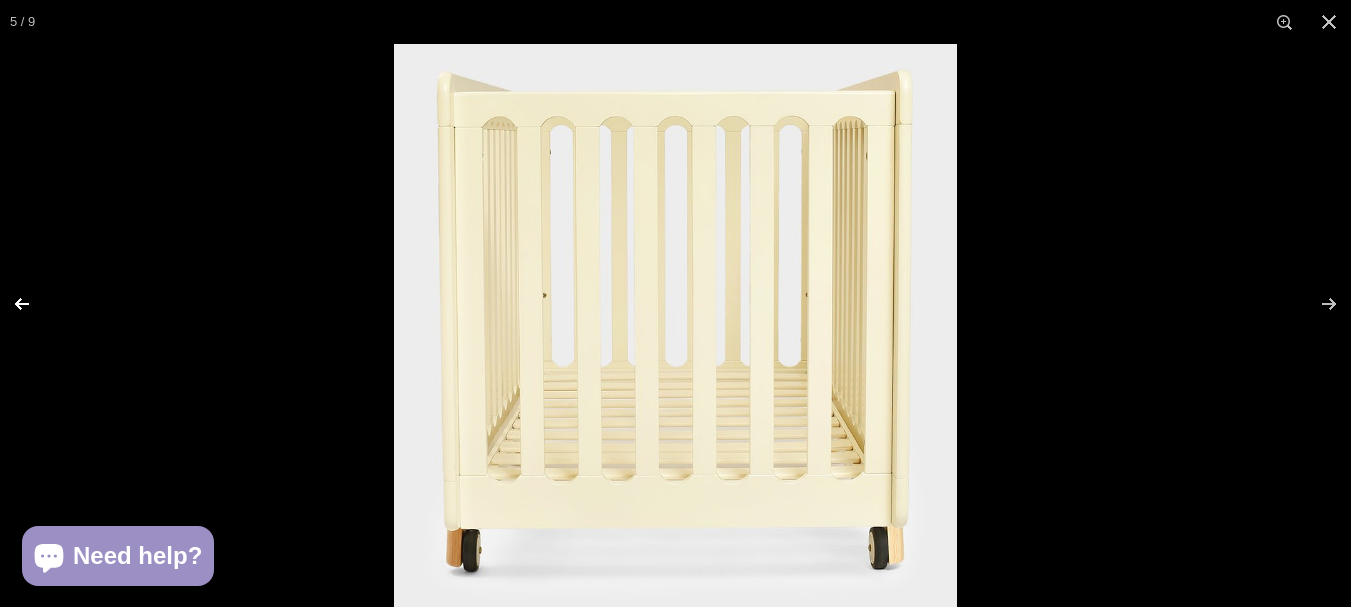 click at bounding box center (35, 304) 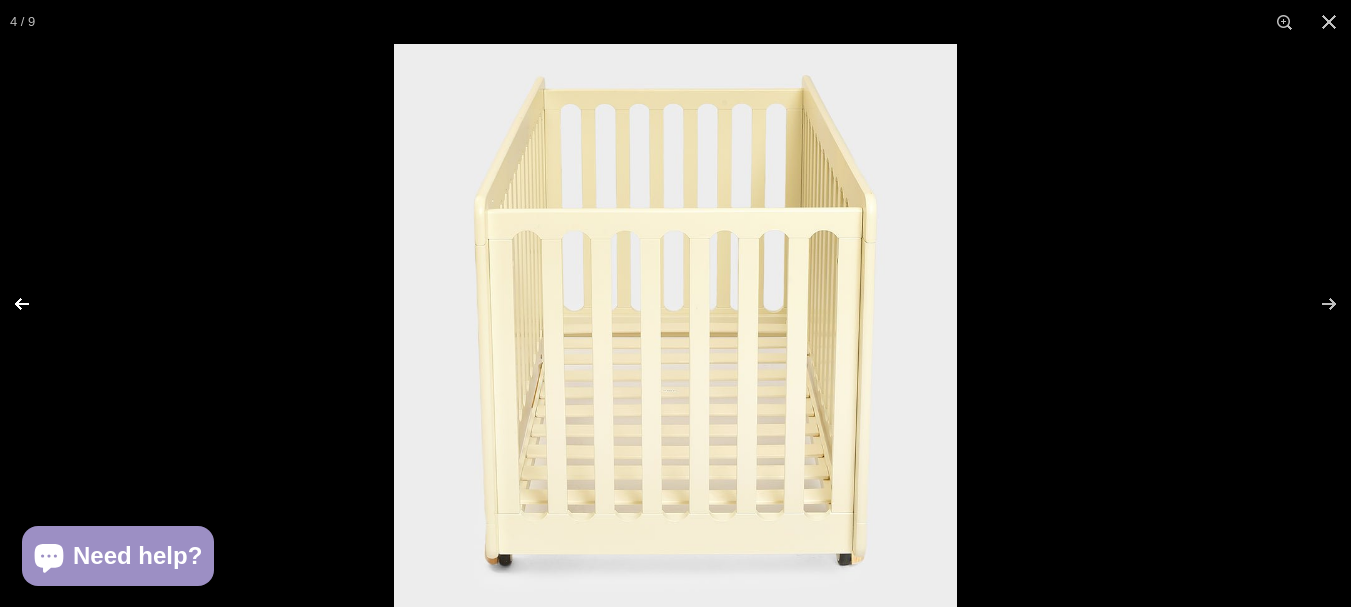click at bounding box center [35, 304] 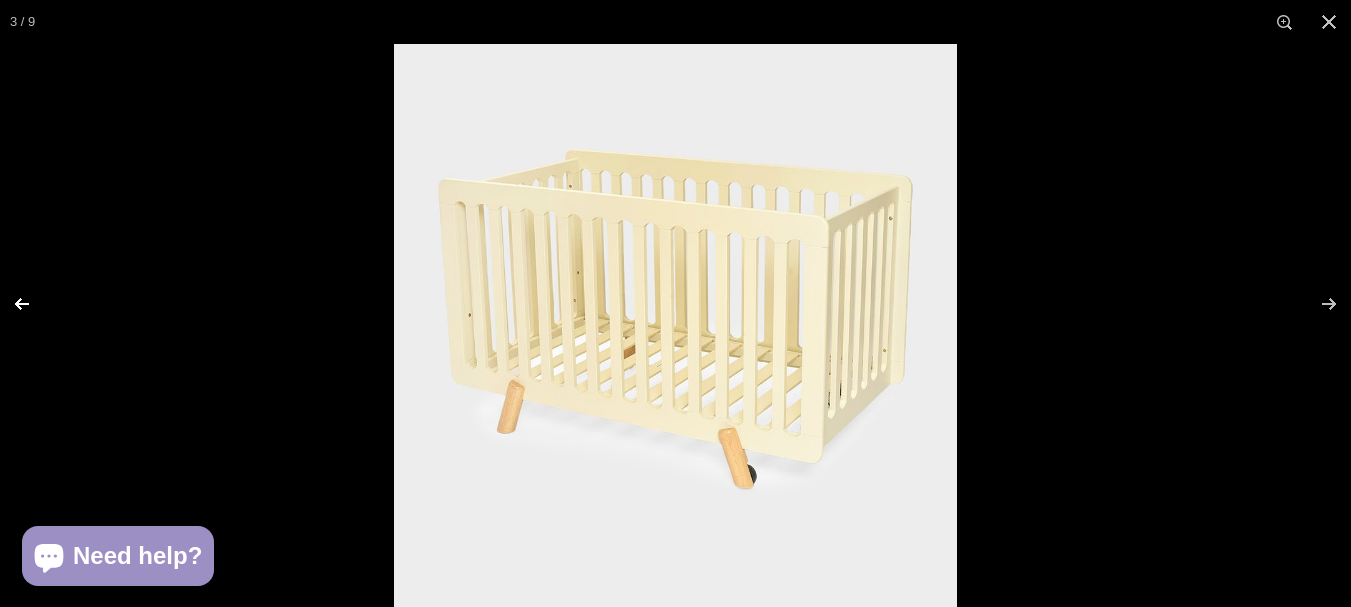 click at bounding box center (35, 304) 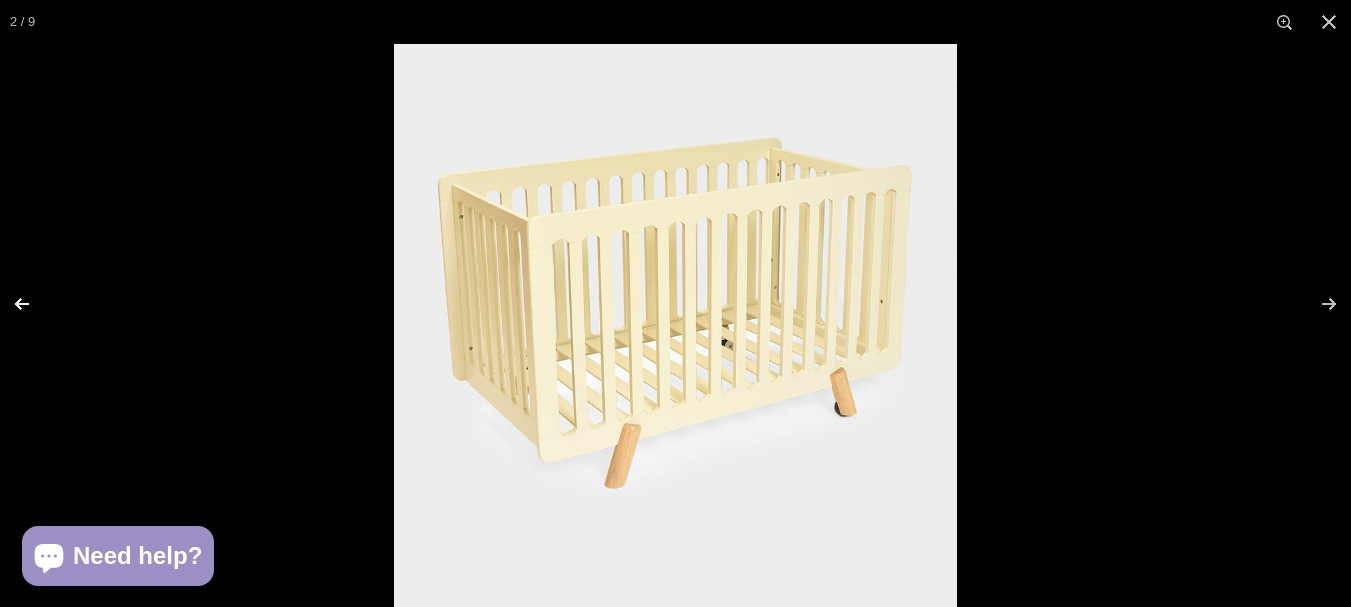 click at bounding box center [35, 304] 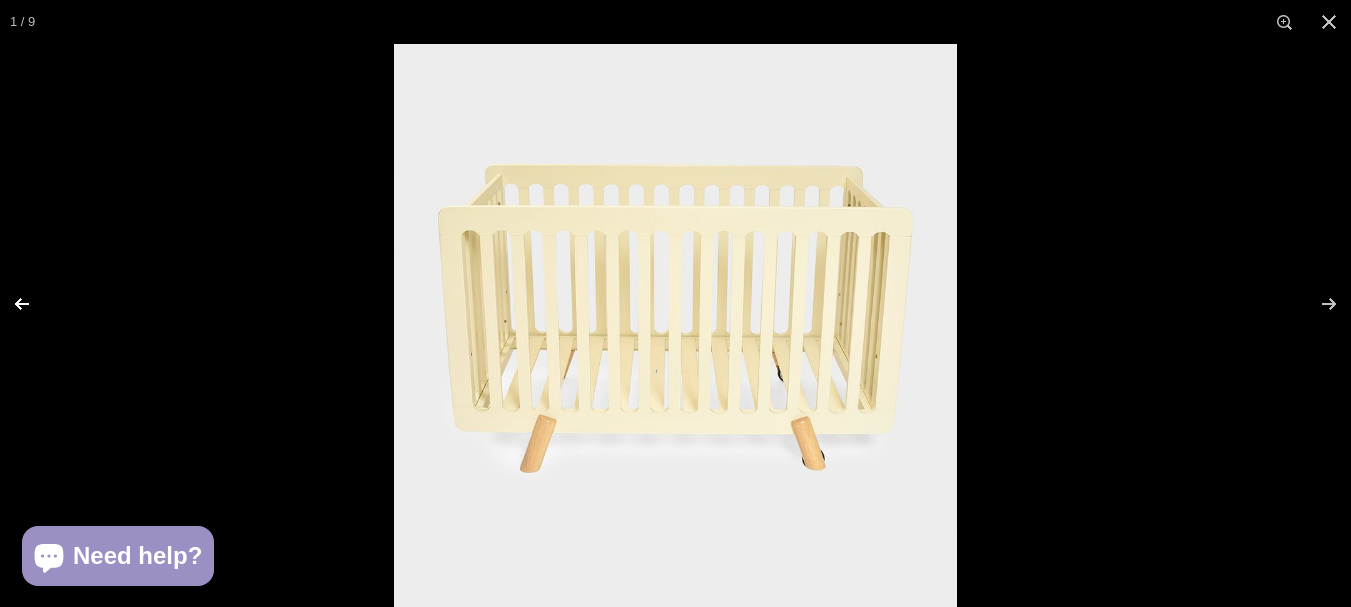 click at bounding box center [35, 304] 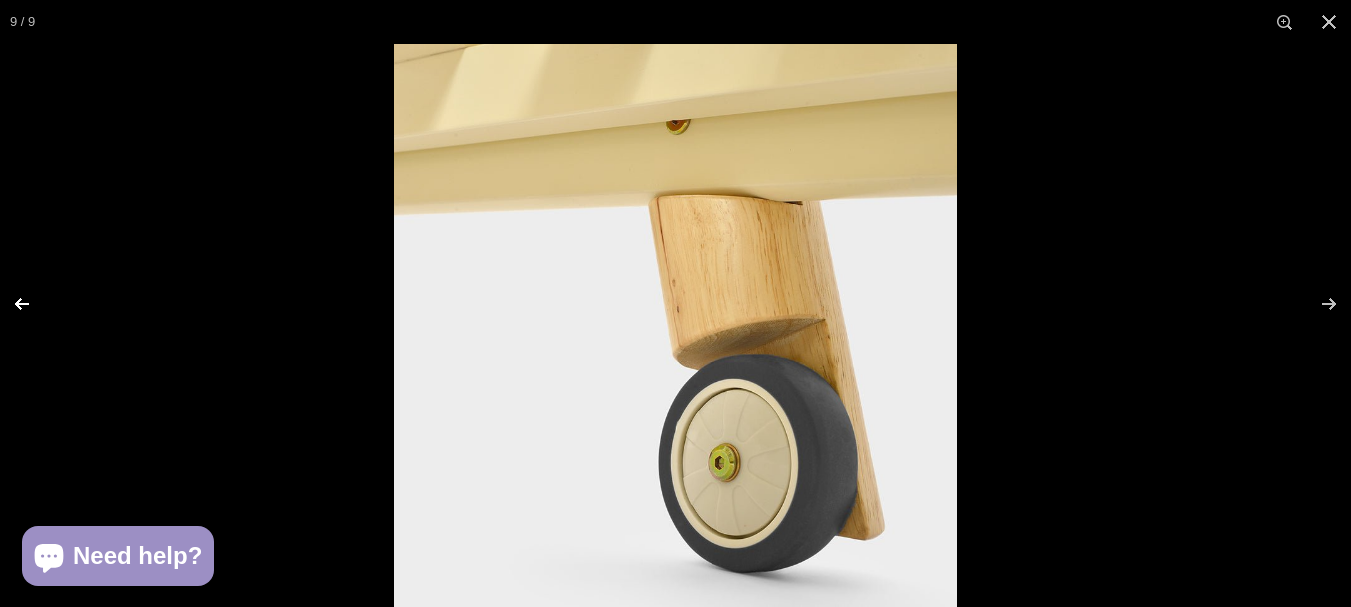 click at bounding box center (35, 304) 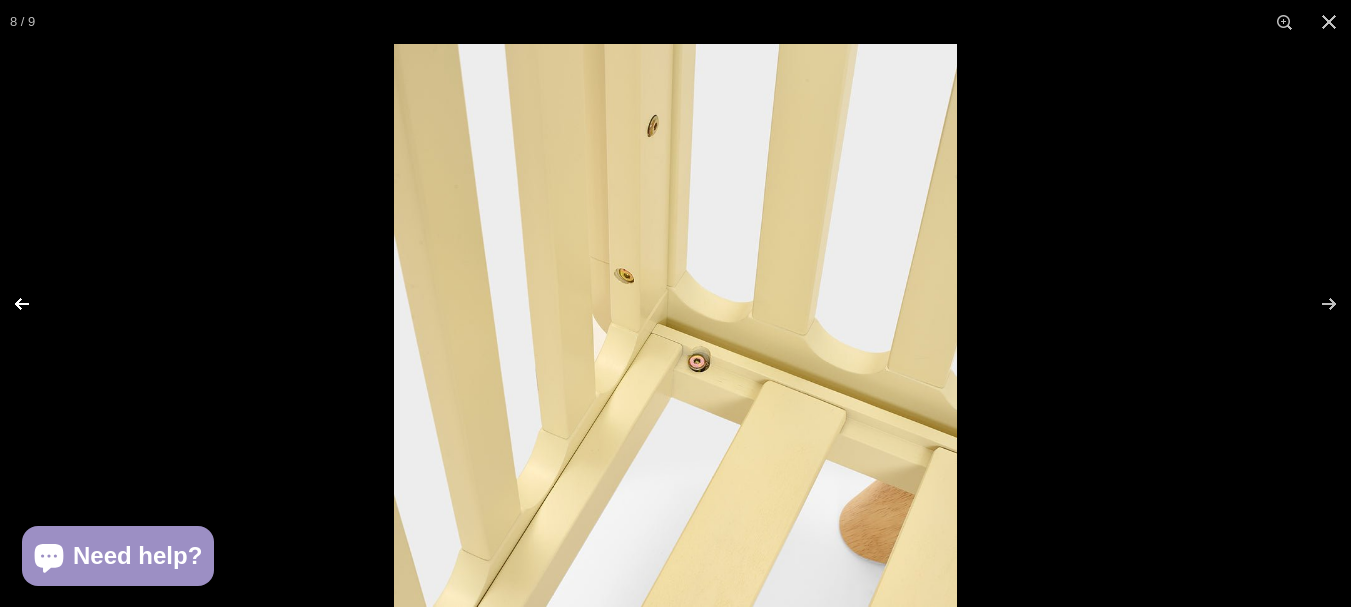 click at bounding box center (35, 304) 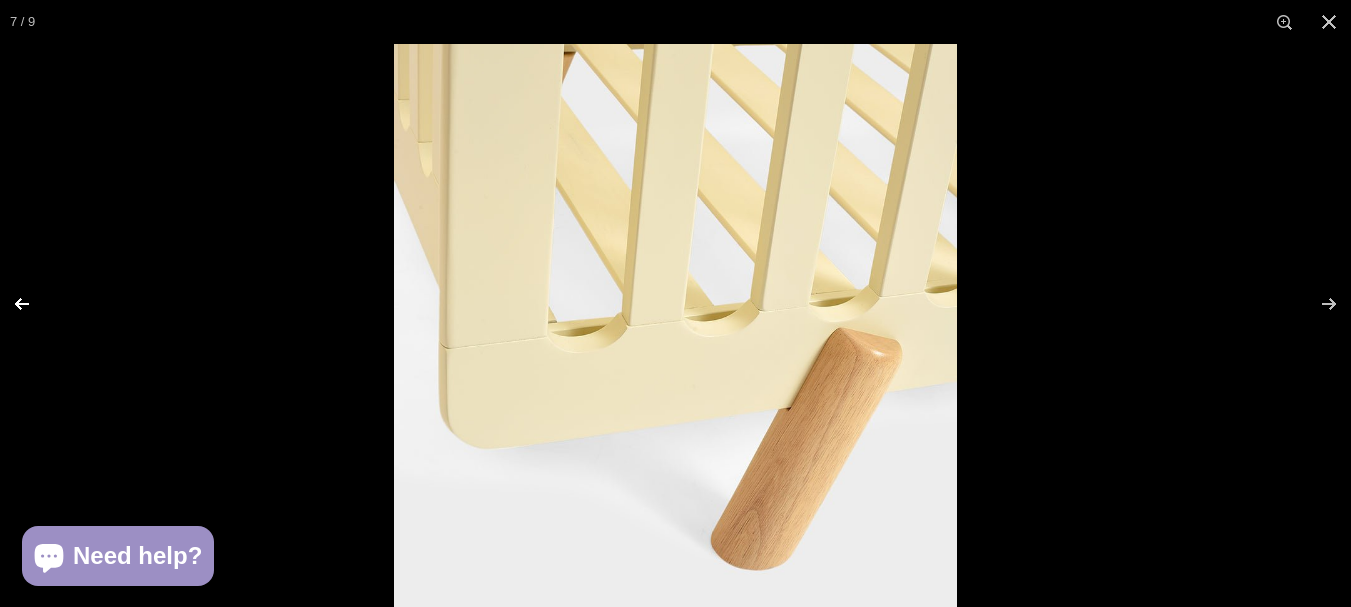 click at bounding box center (35, 304) 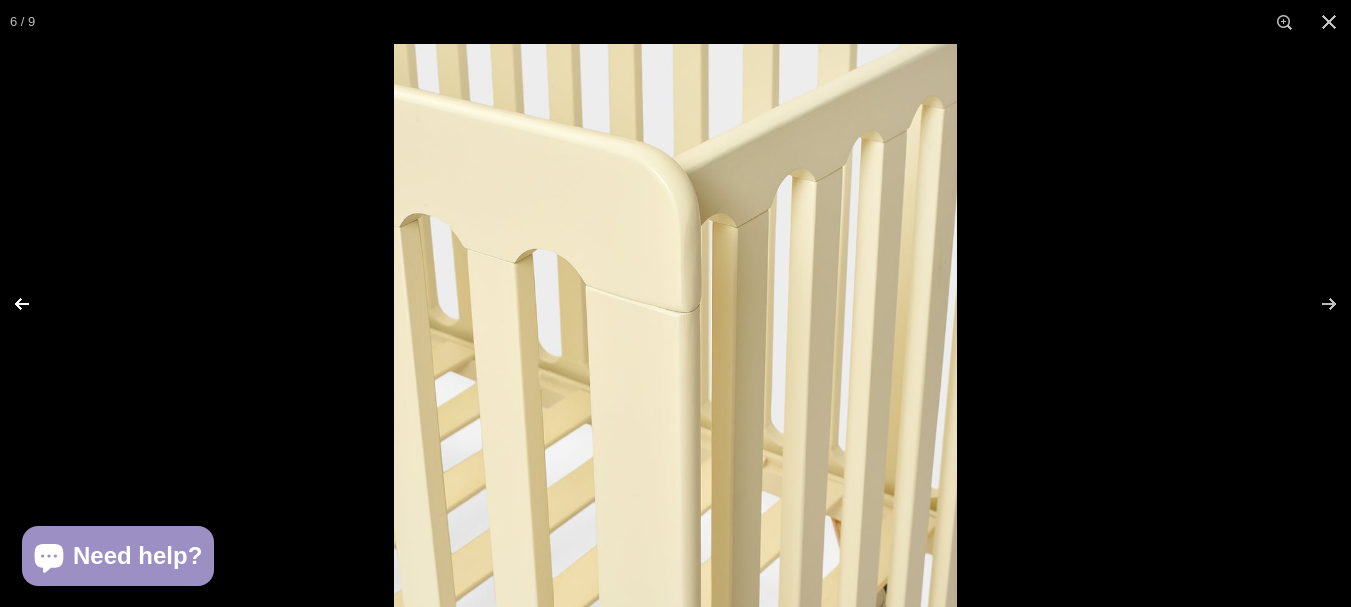click at bounding box center (35, 304) 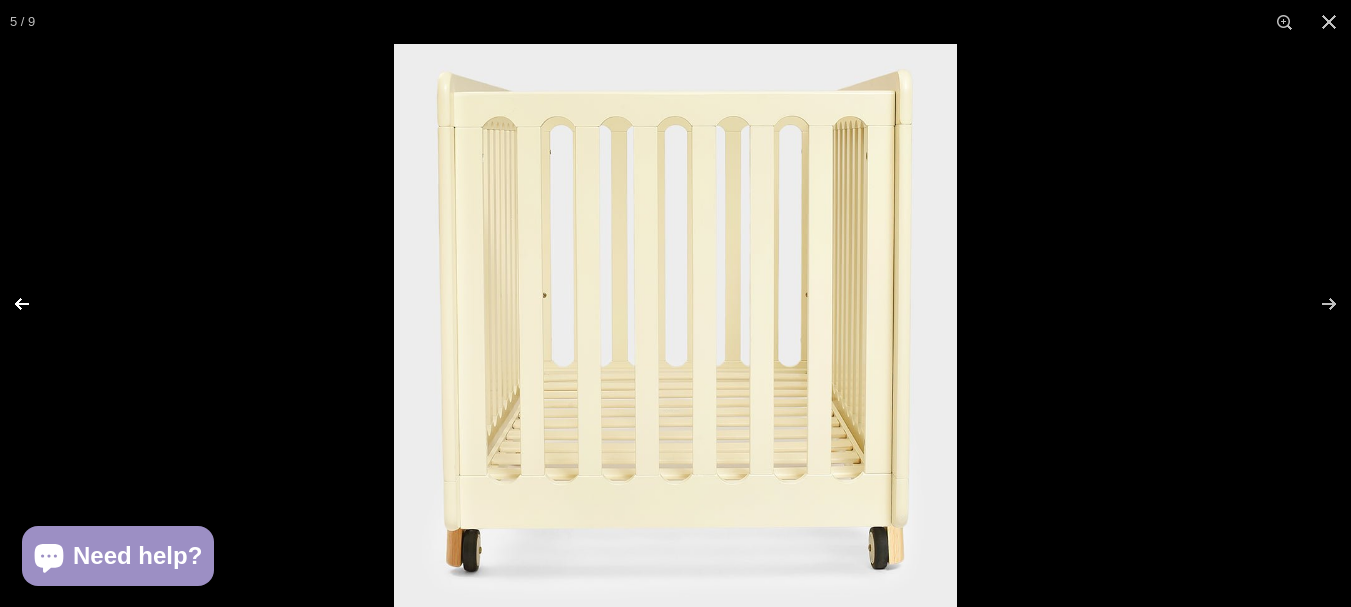 click at bounding box center (35, 304) 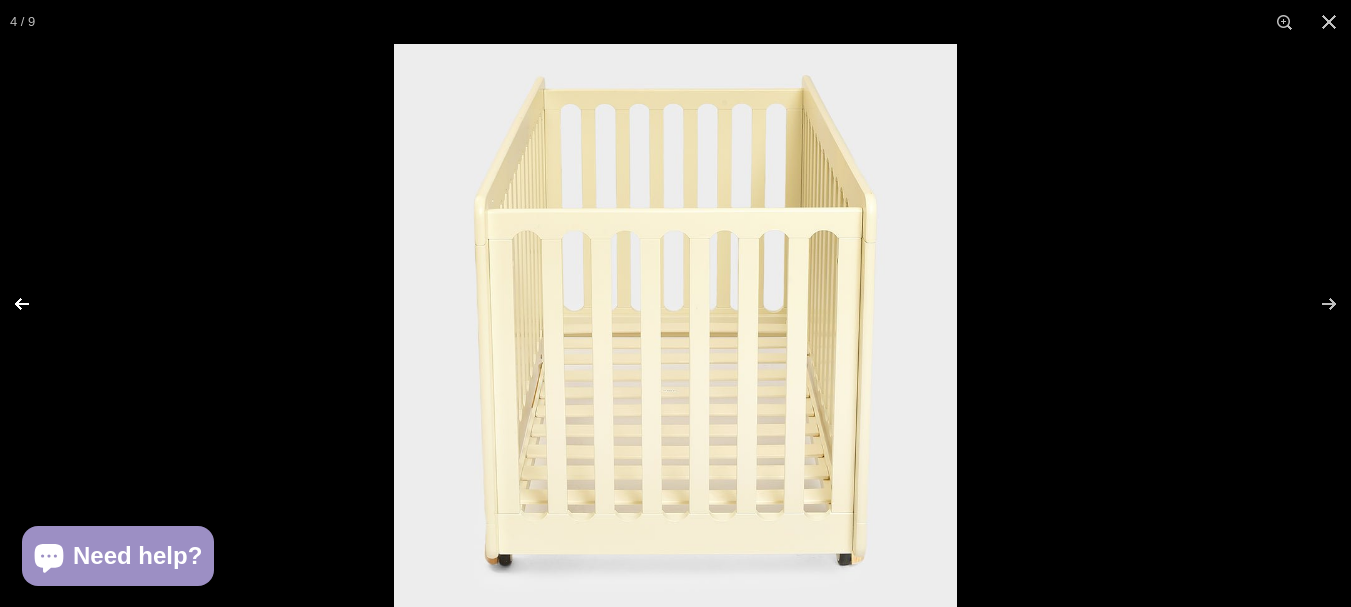 click at bounding box center [35, 304] 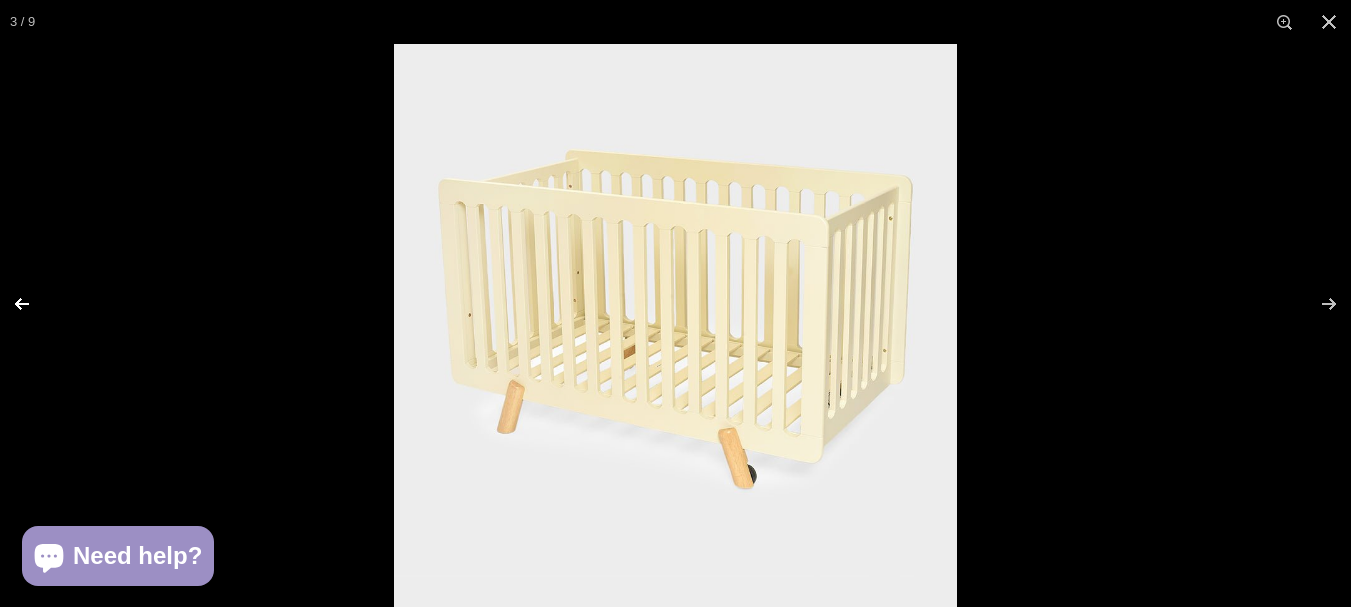 click at bounding box center (35, 304) 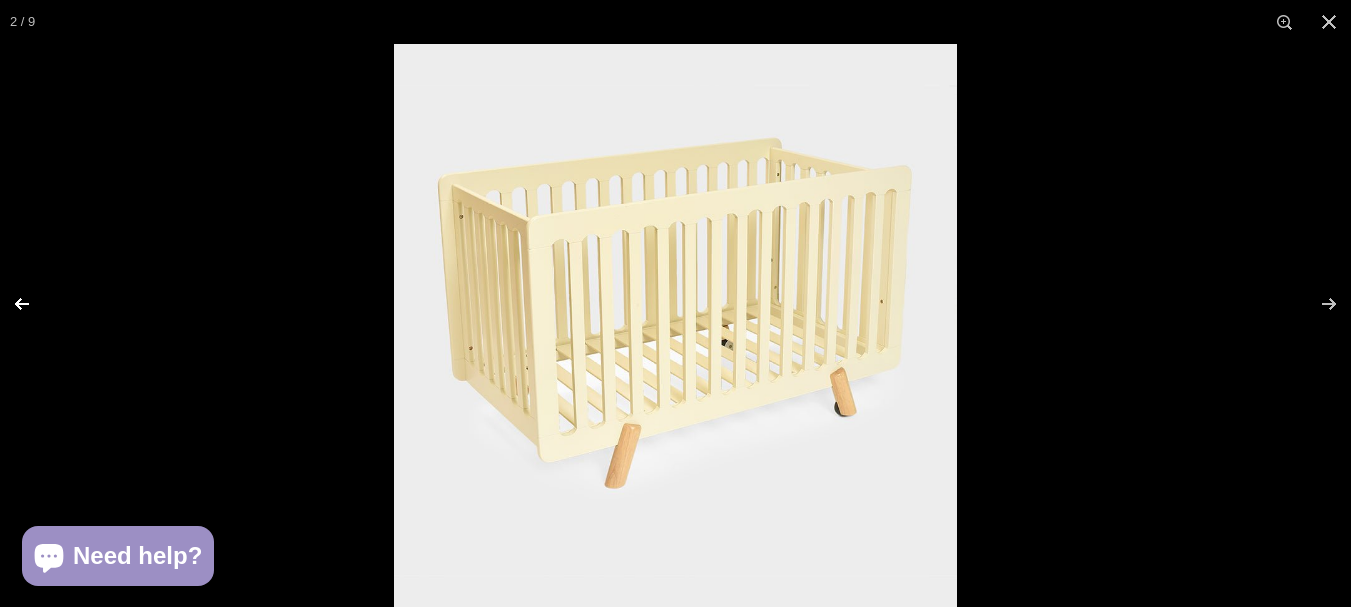 click at bounding box center [35, 304] 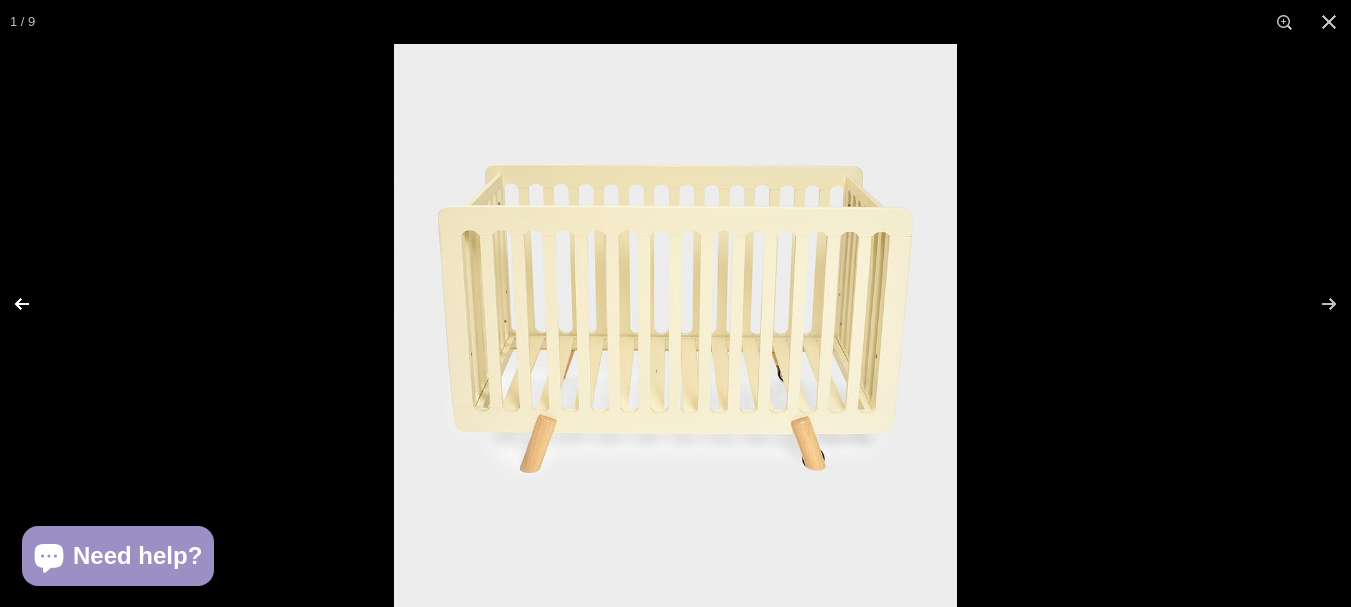 click at bounding box center [35, 304] 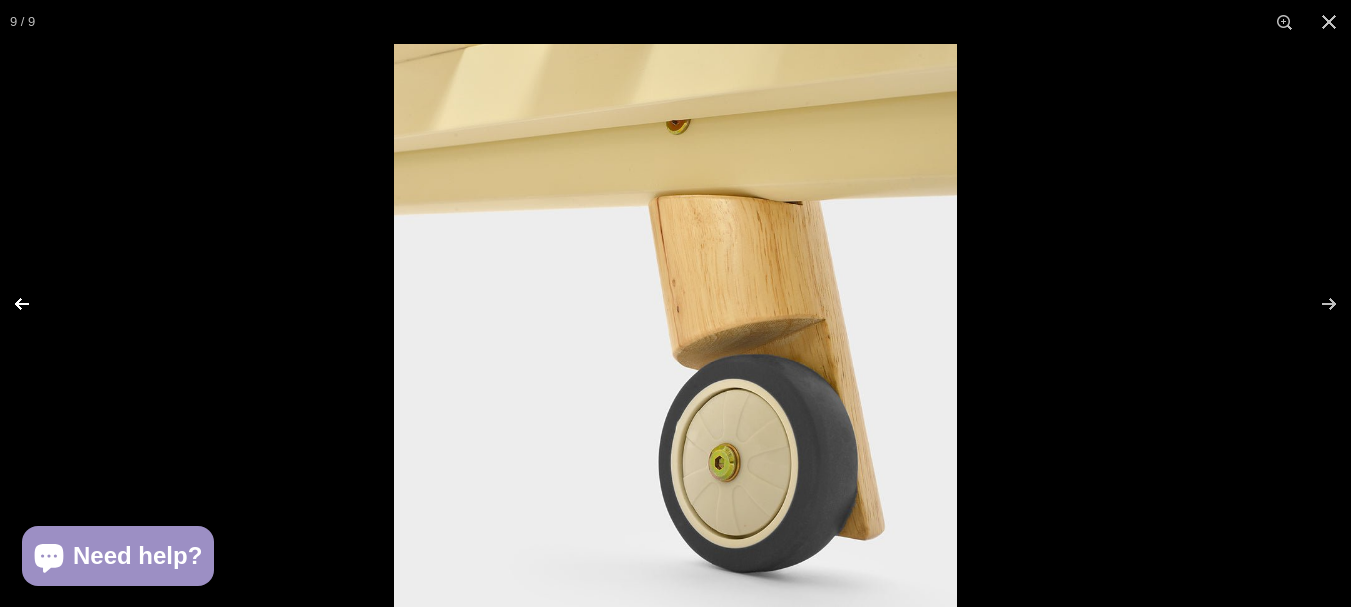click at bounding box center [35, 304] 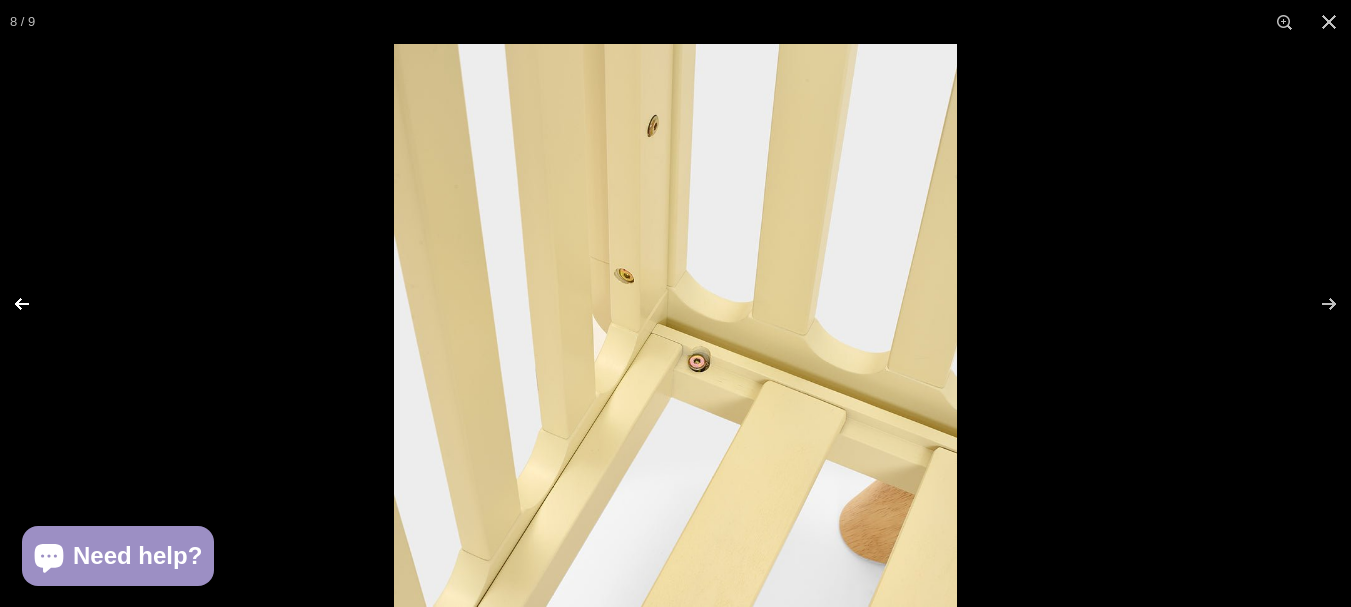 click at bounding box center [35, 304] 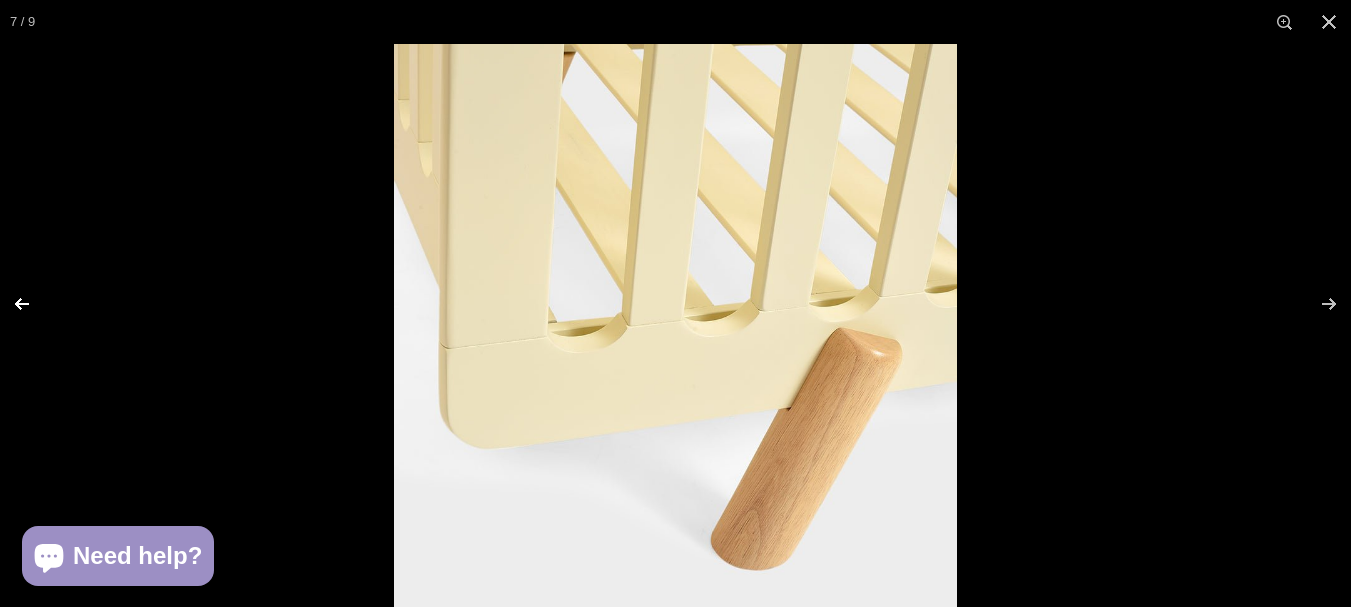 click at bounding box center (35, 304) 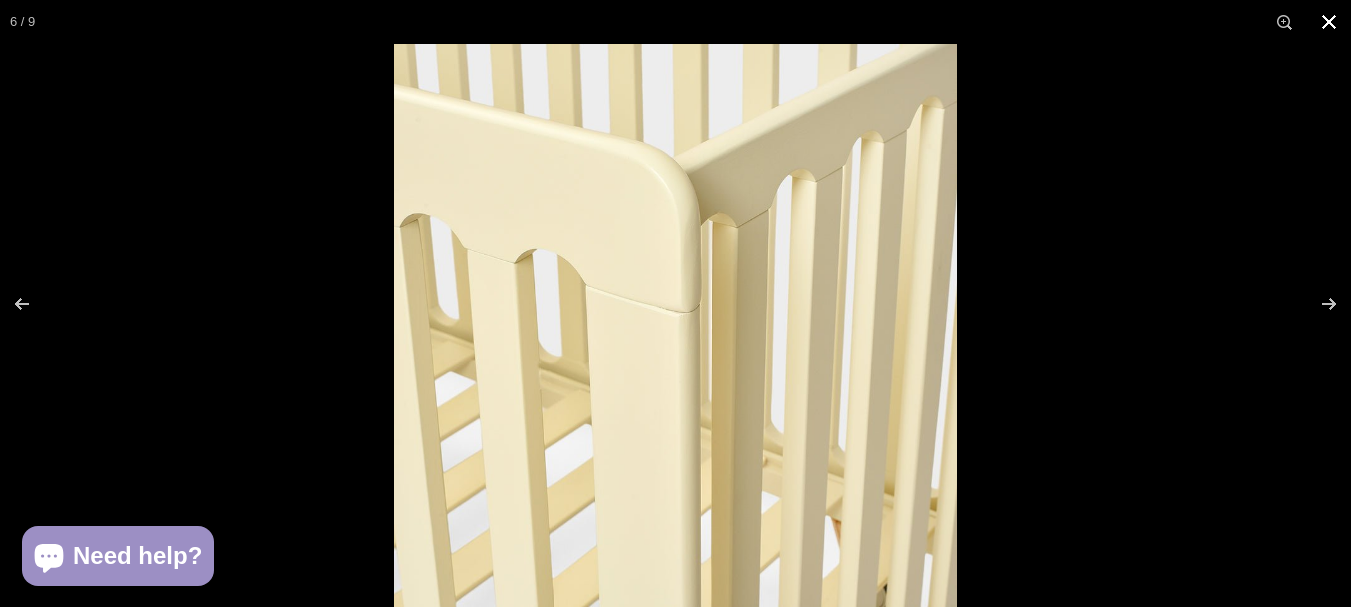 click at bounding box center [1329, 22] 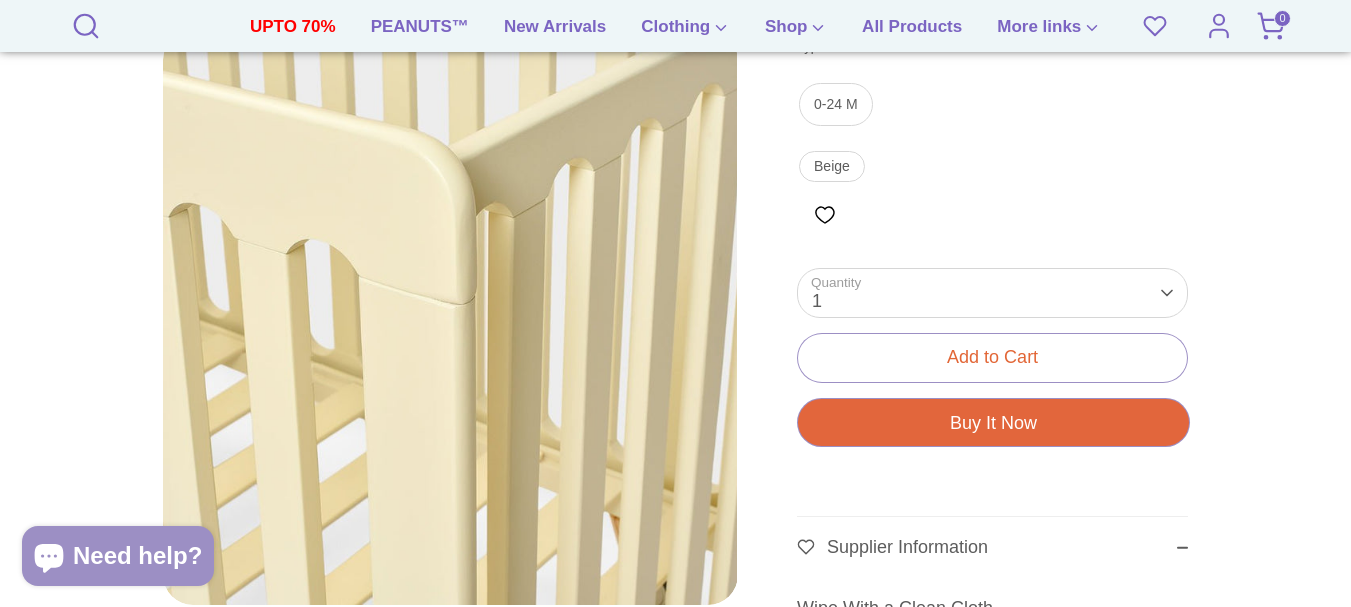 scroll, scrollTop: 101, scrollLeft: 0, axis: vertical 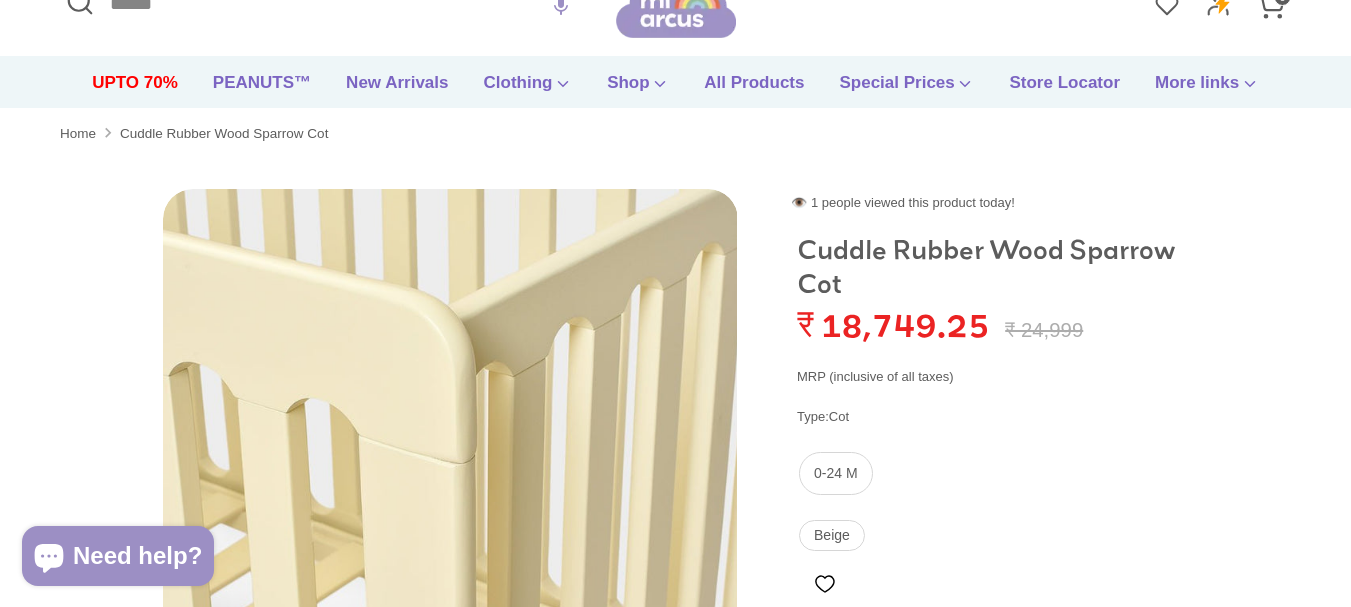 click on "Need help?" at bounding box center [137, 556] 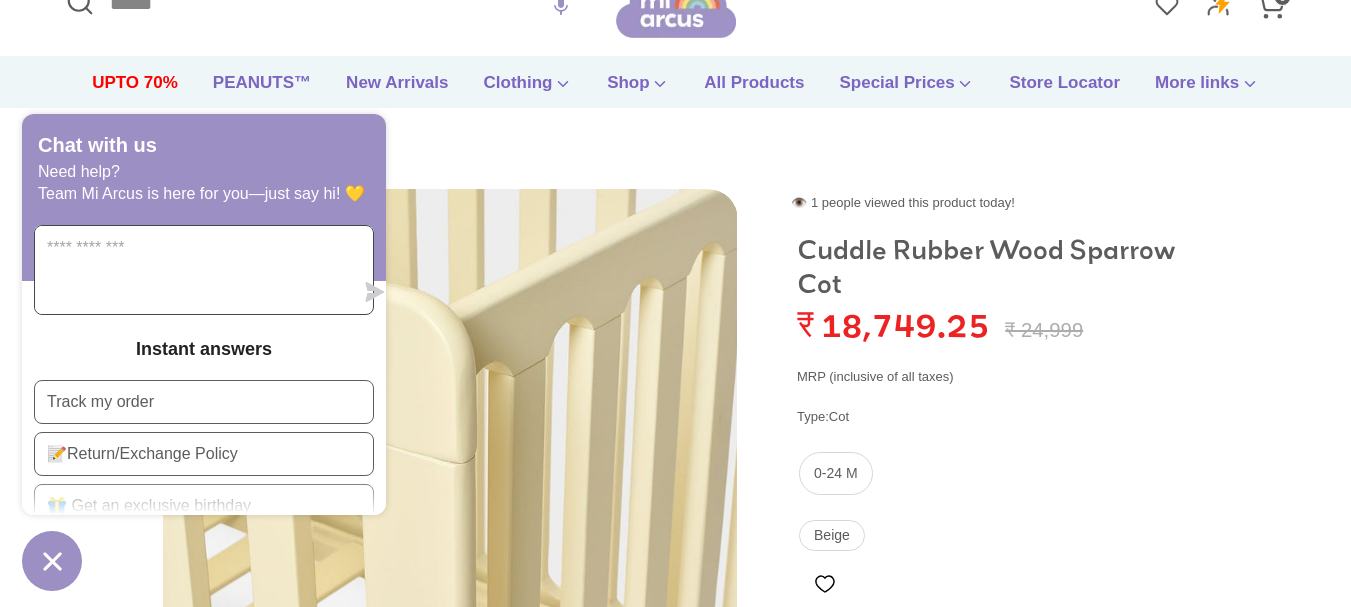 click at bounding box center [194, 270] 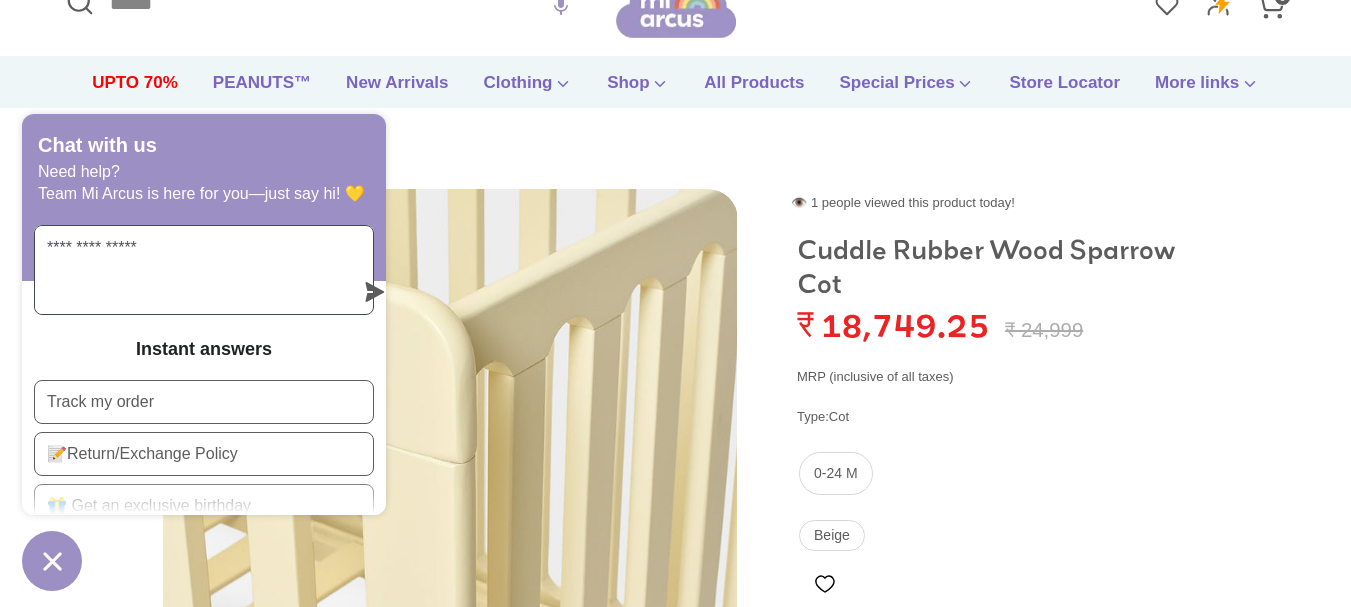 type on "**********" 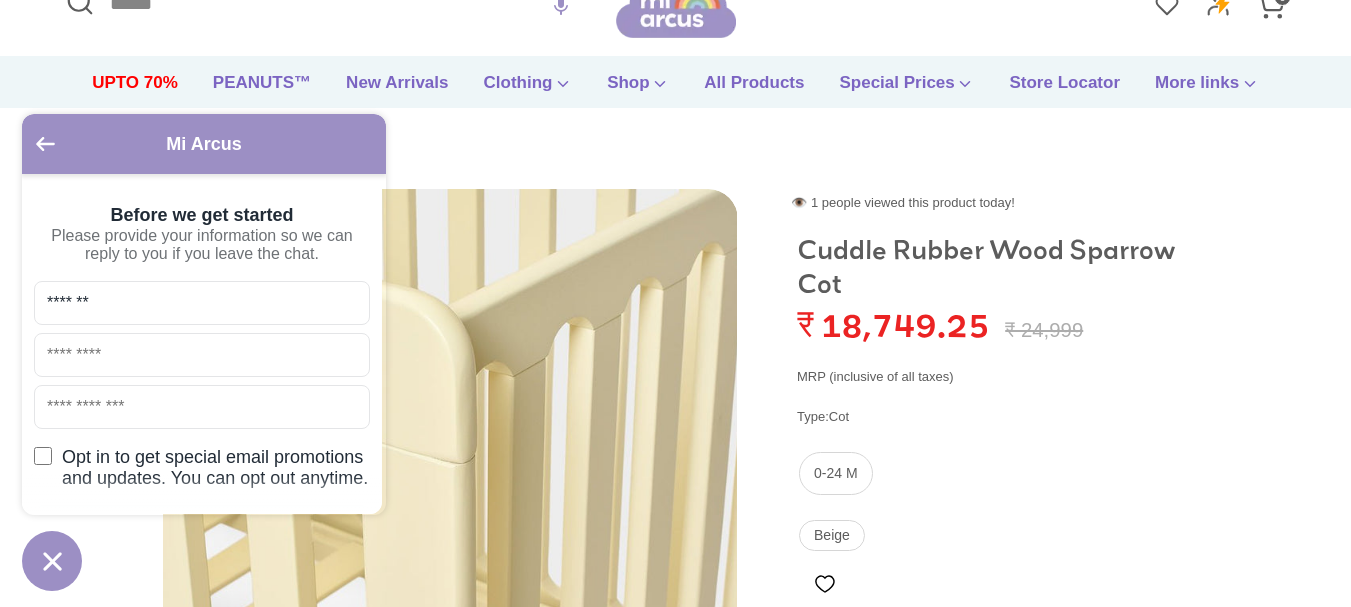 type on "*******" 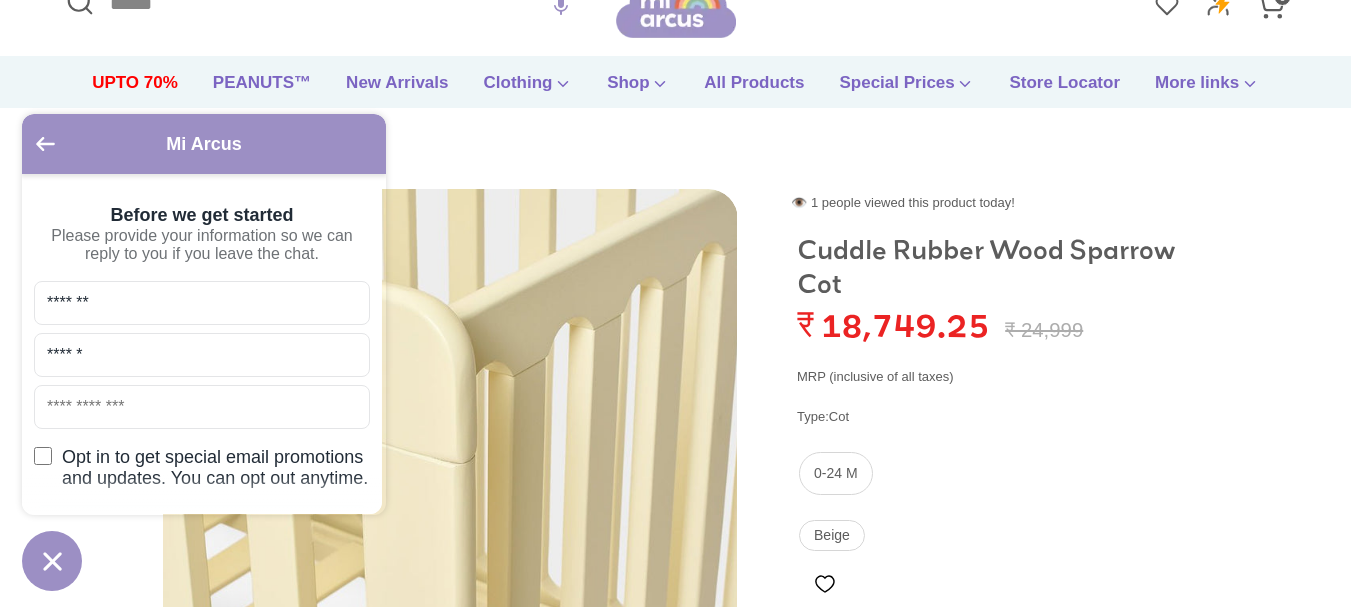 type on "******" 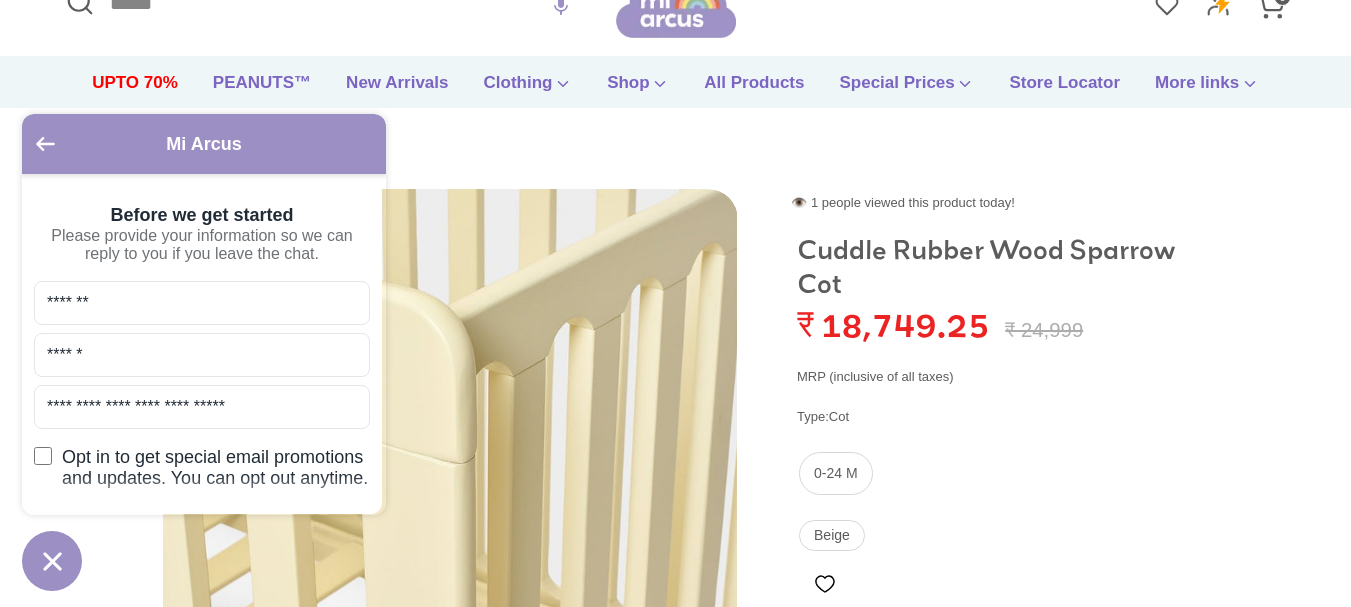 scroll, scrollTop: 200, scrollLeft: 0, axis: vertical 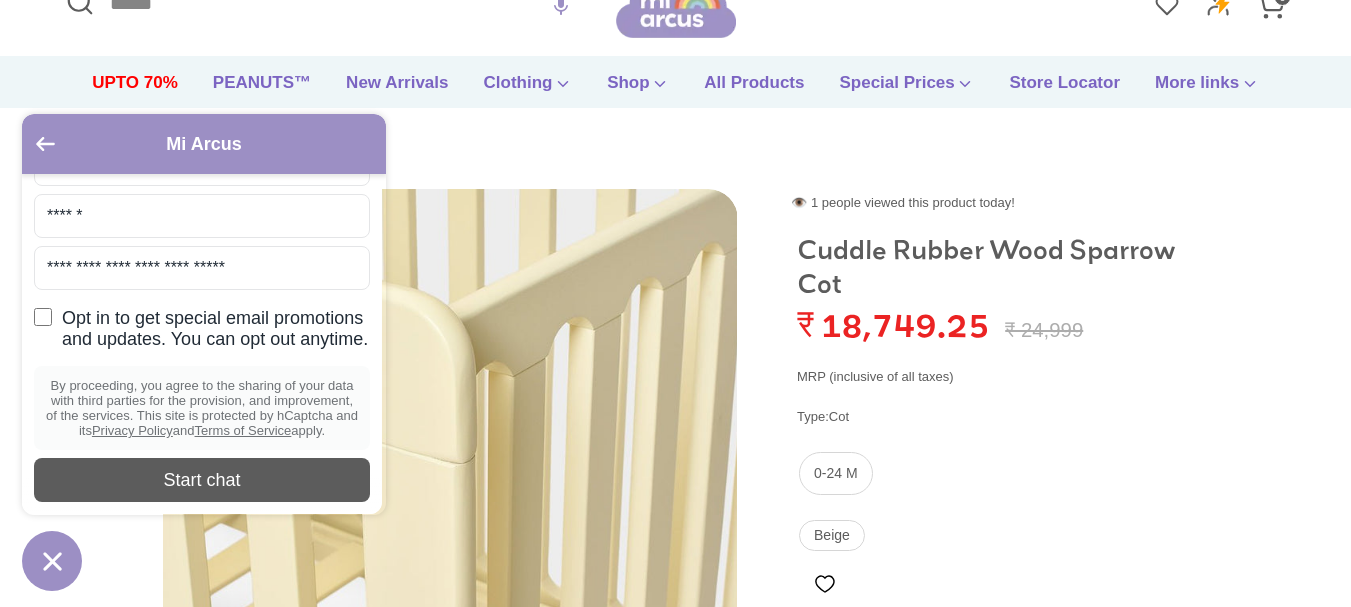 type on "**********" 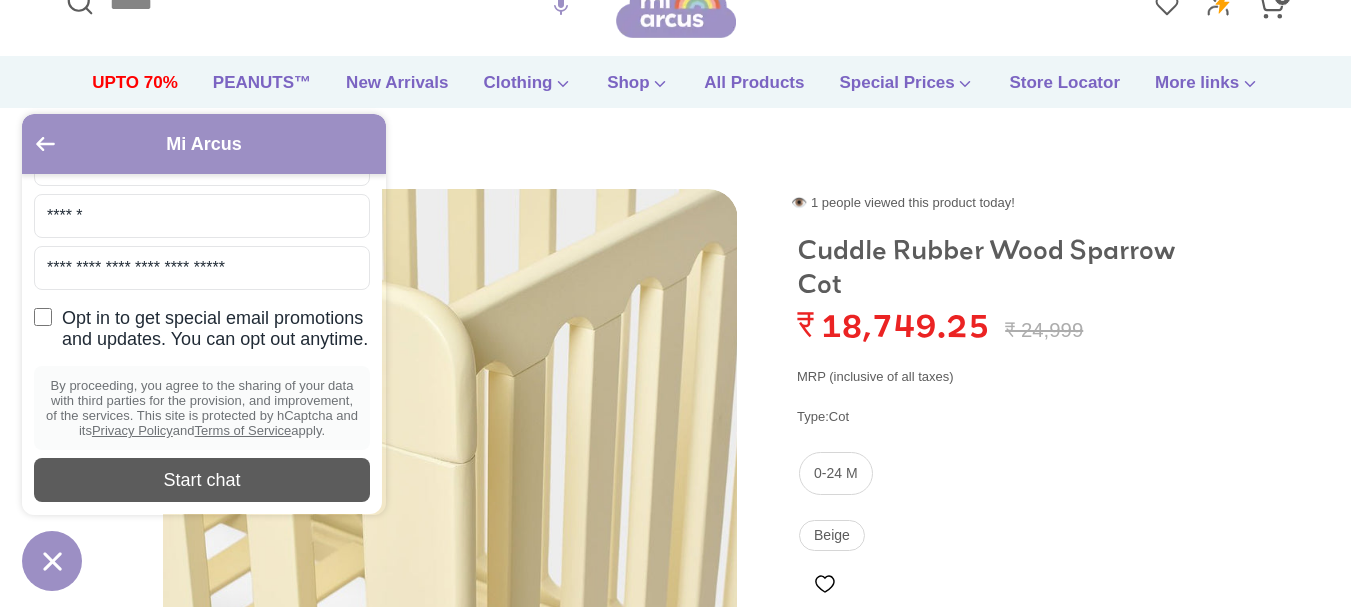 scroll, scrollTop: 209, scrollLeft: 0, axis: vertical 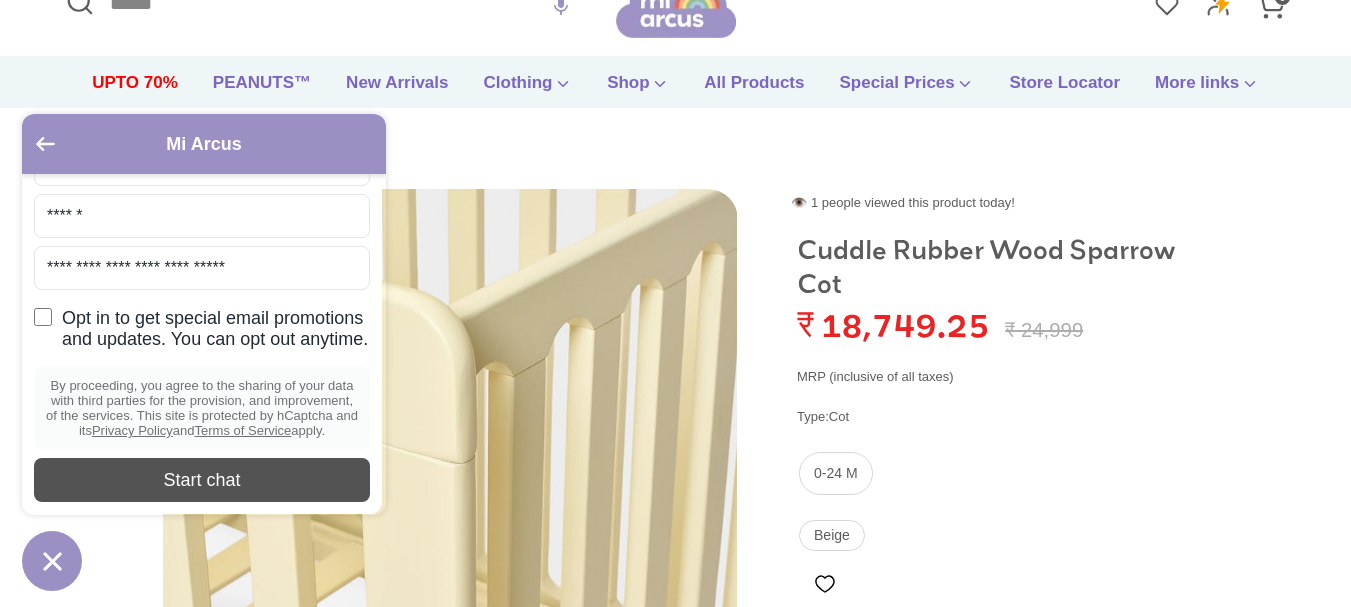 click on "Start chat" at bounding box center (202, 480) 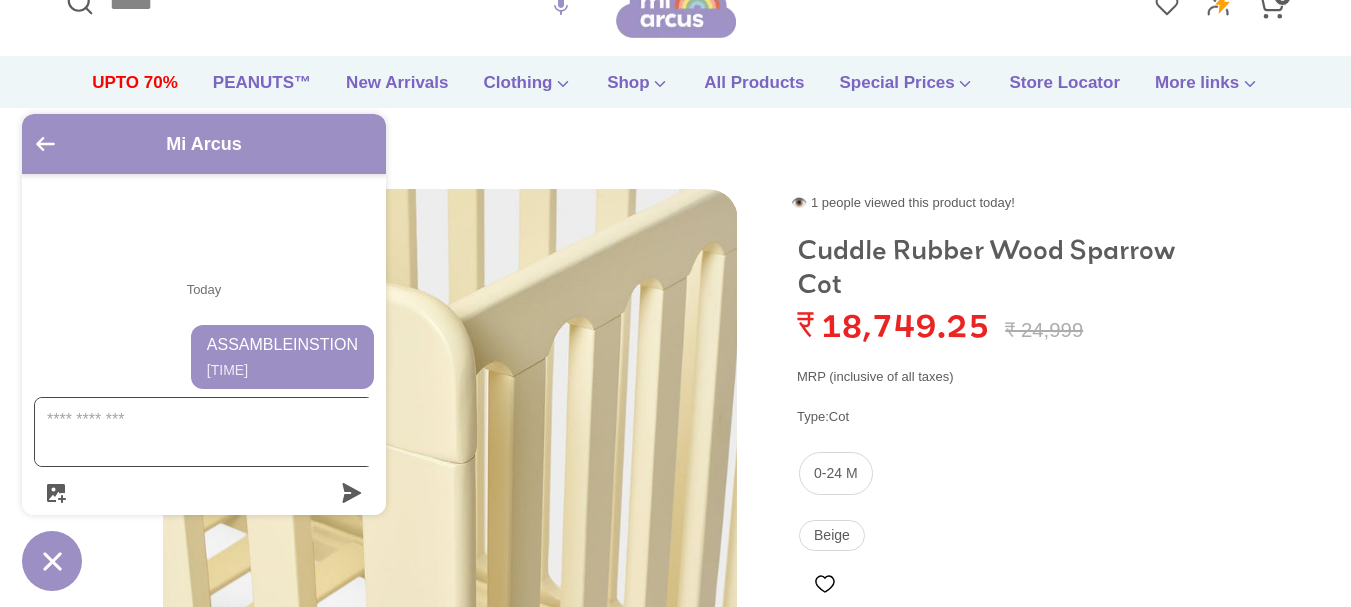 click at bounding box center (216, 432) 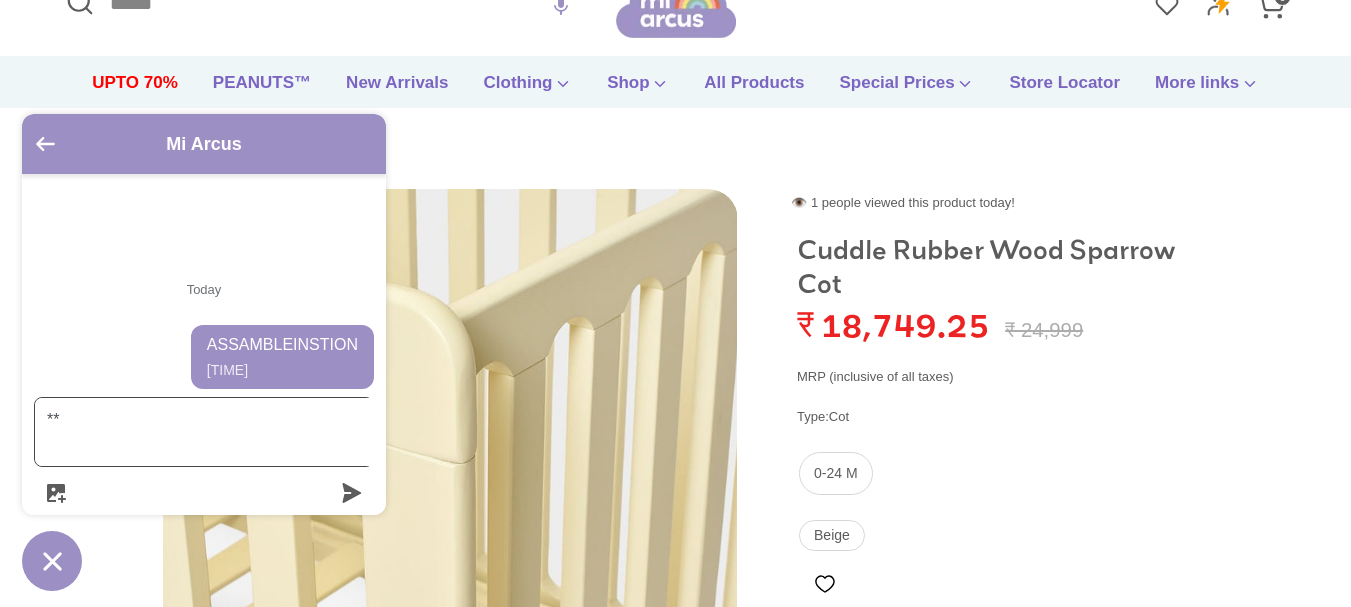 type on "*" 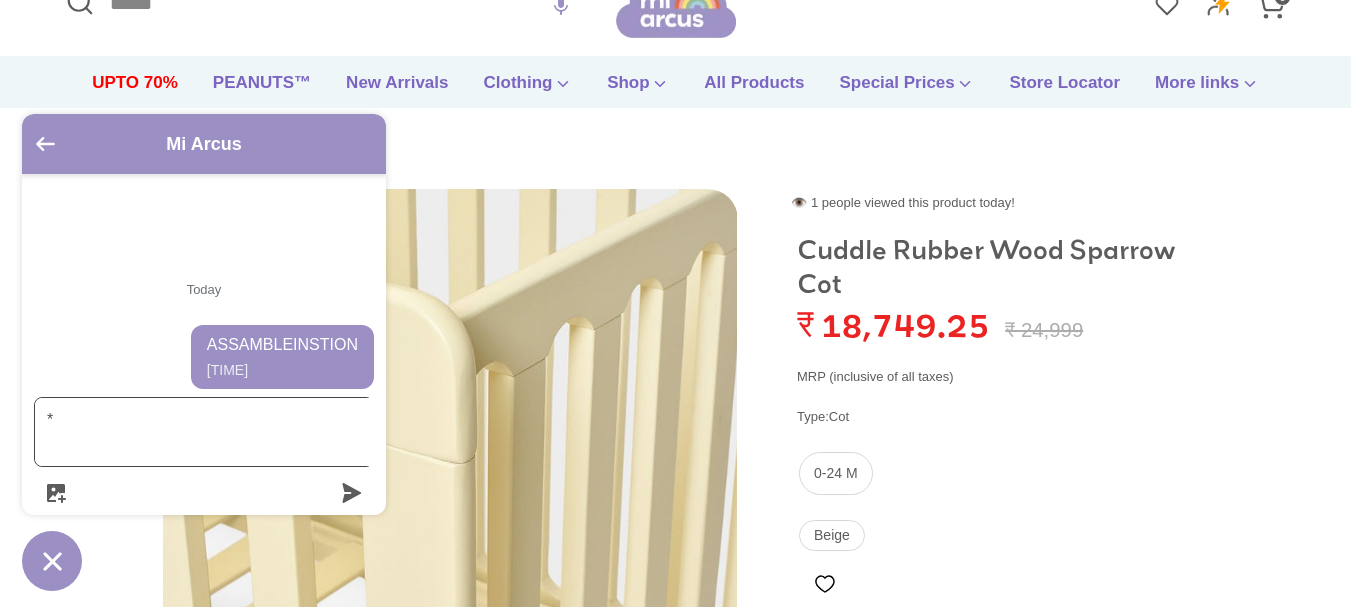 type 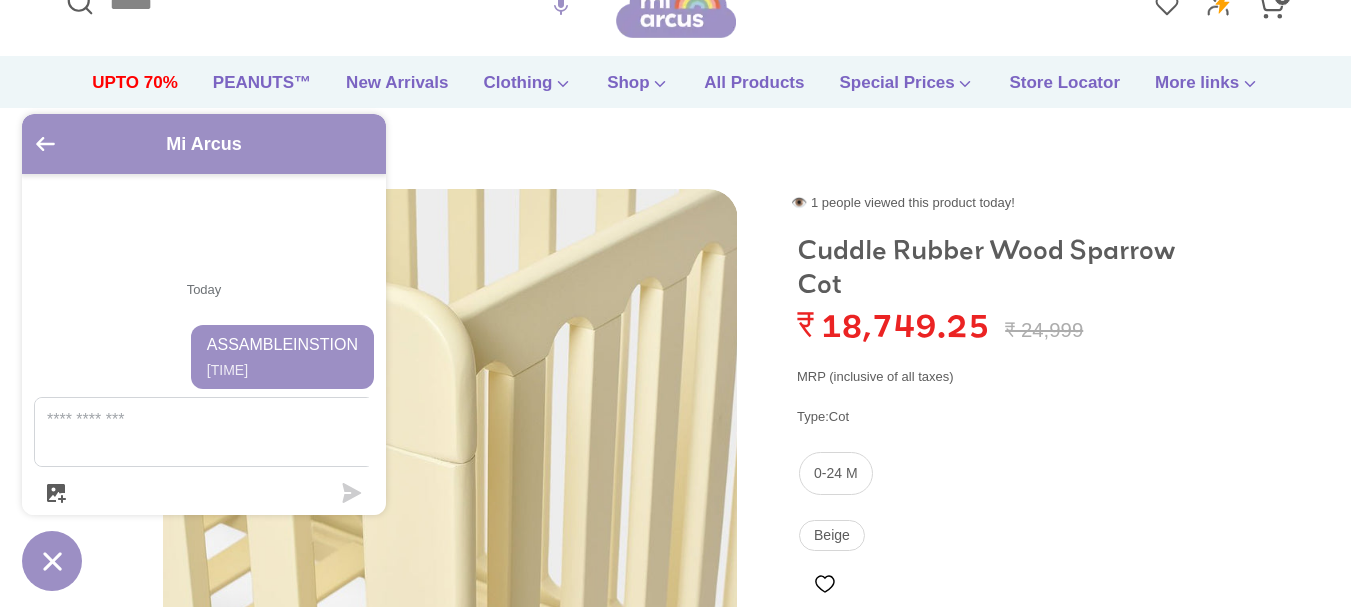 click on "Mi Arcus" at bounding box center (204, 144) 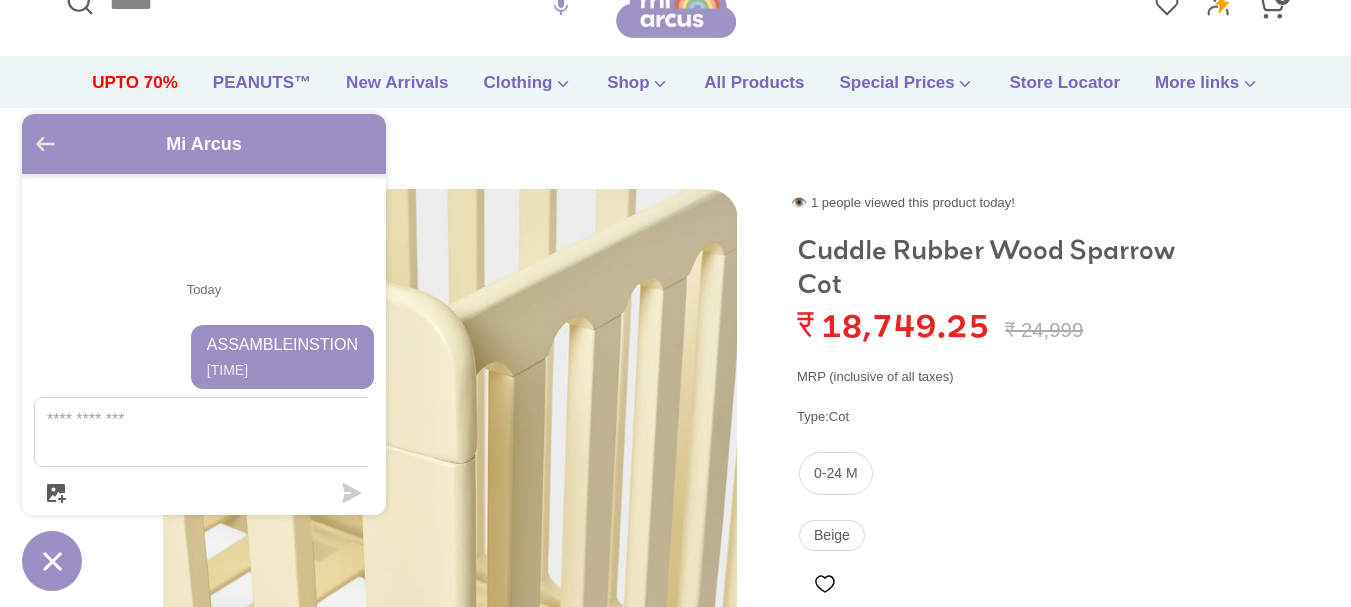click 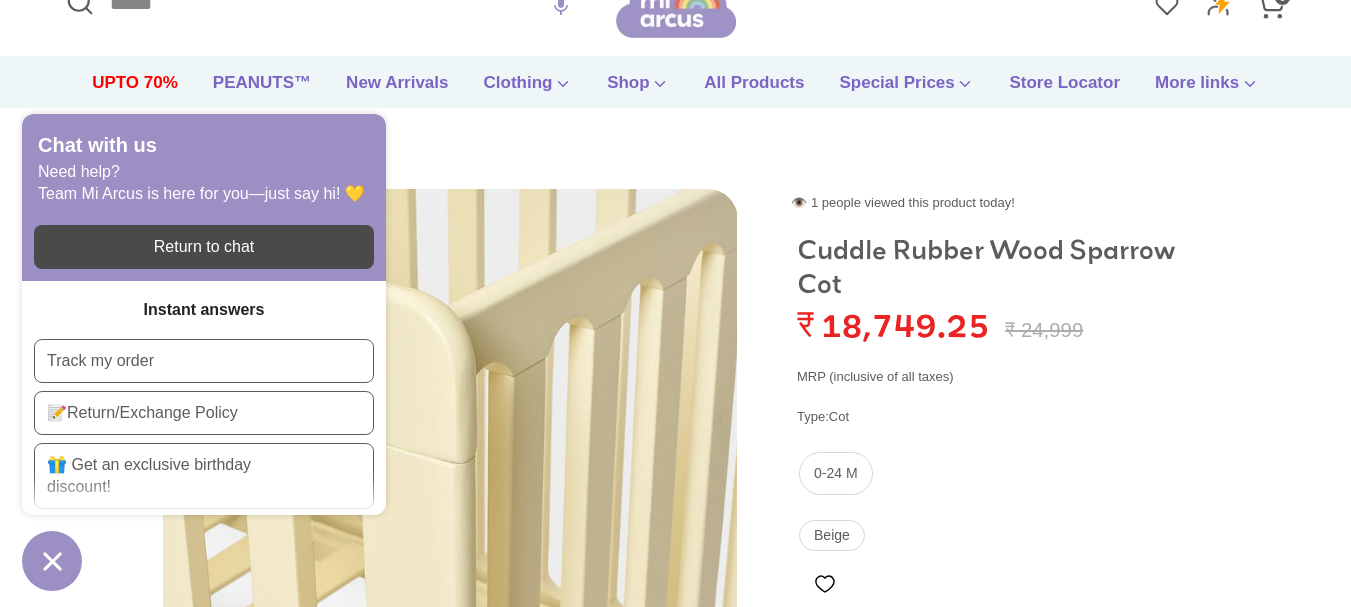 click on "**********" at bounding box center (992, 966) 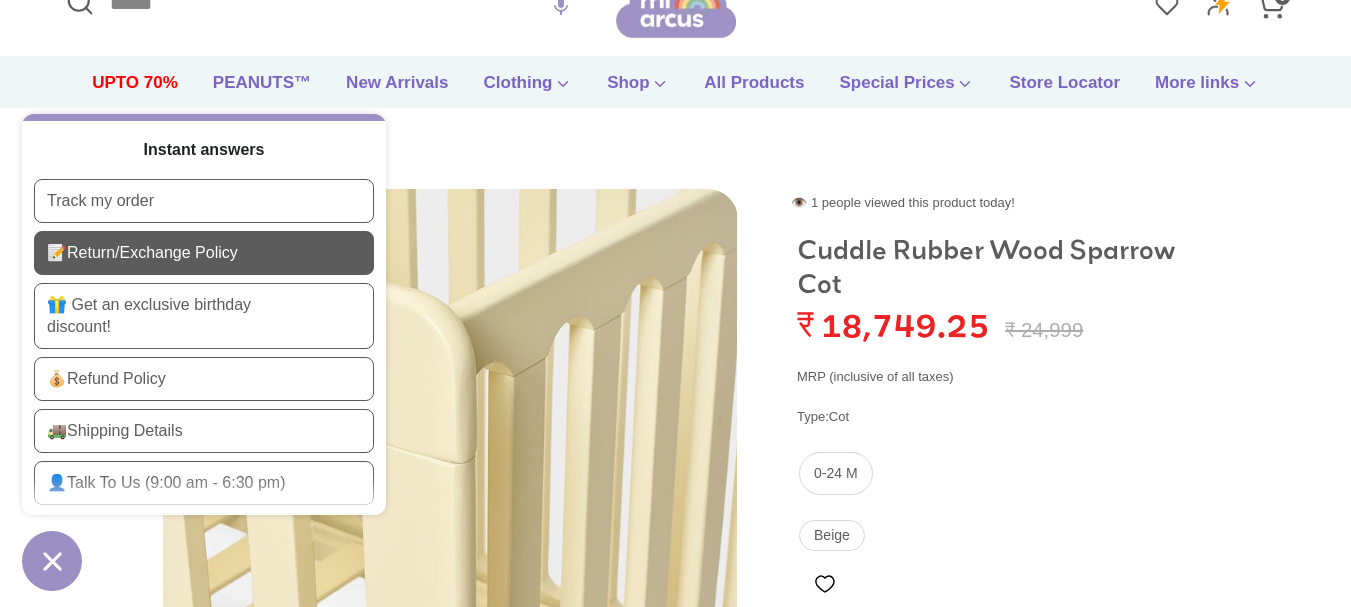 scroll, scrollTop: 329, scrollLeft: 0, axis: vertical 